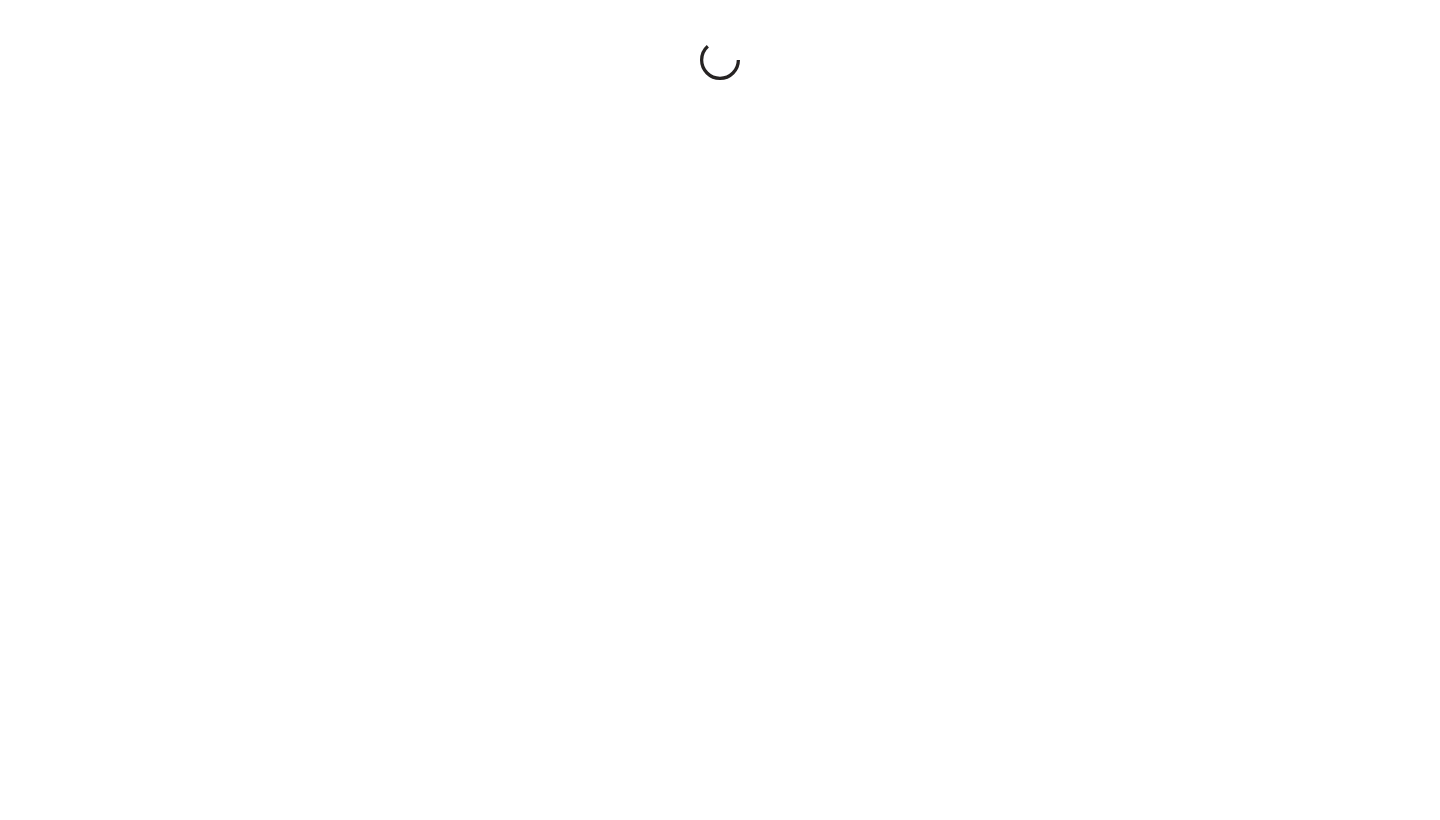 scroll, scrollTop: 0, scrollLeft: 0, axis: both 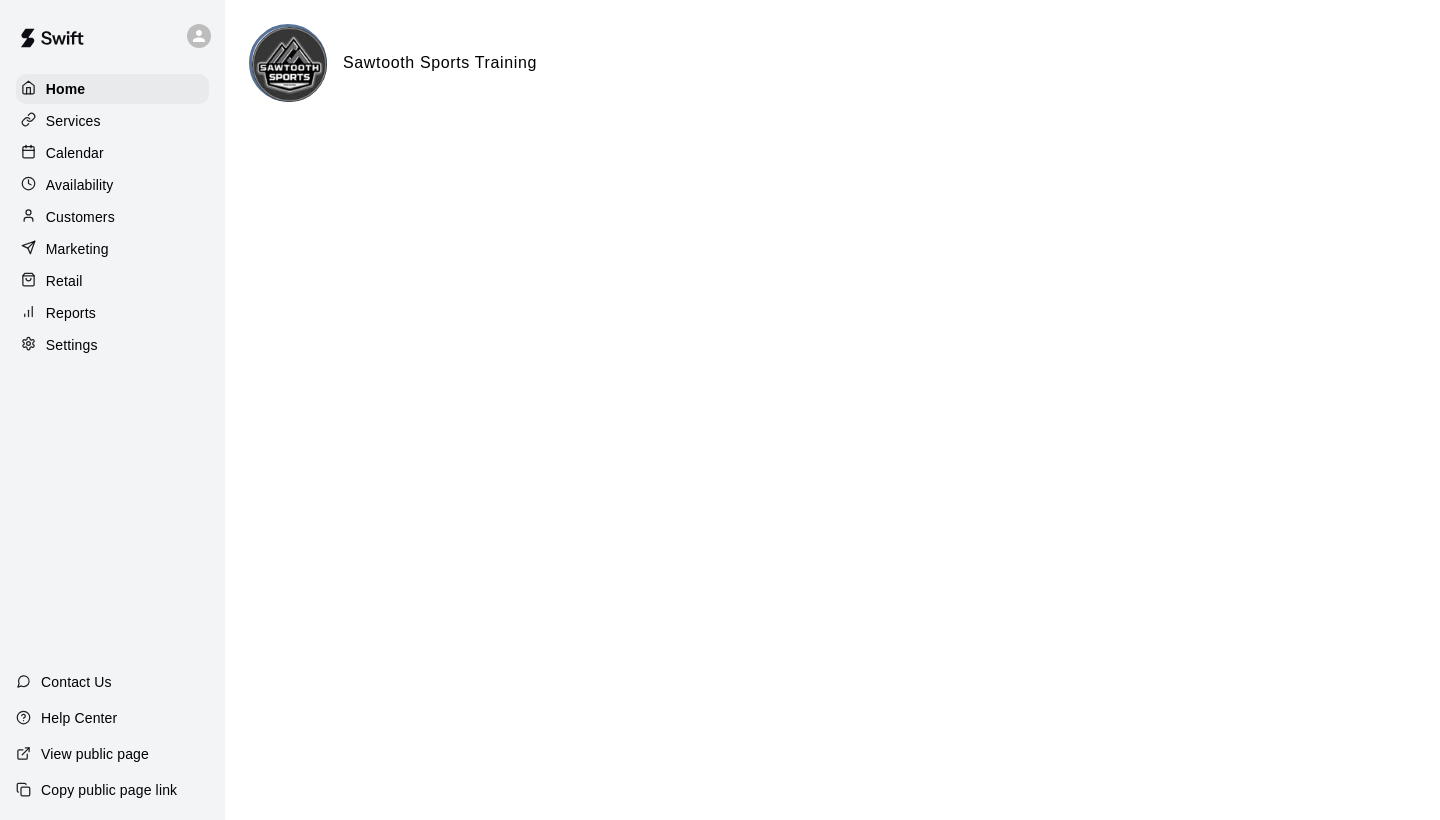 click on "Reports" at bounding box center (71, 313) 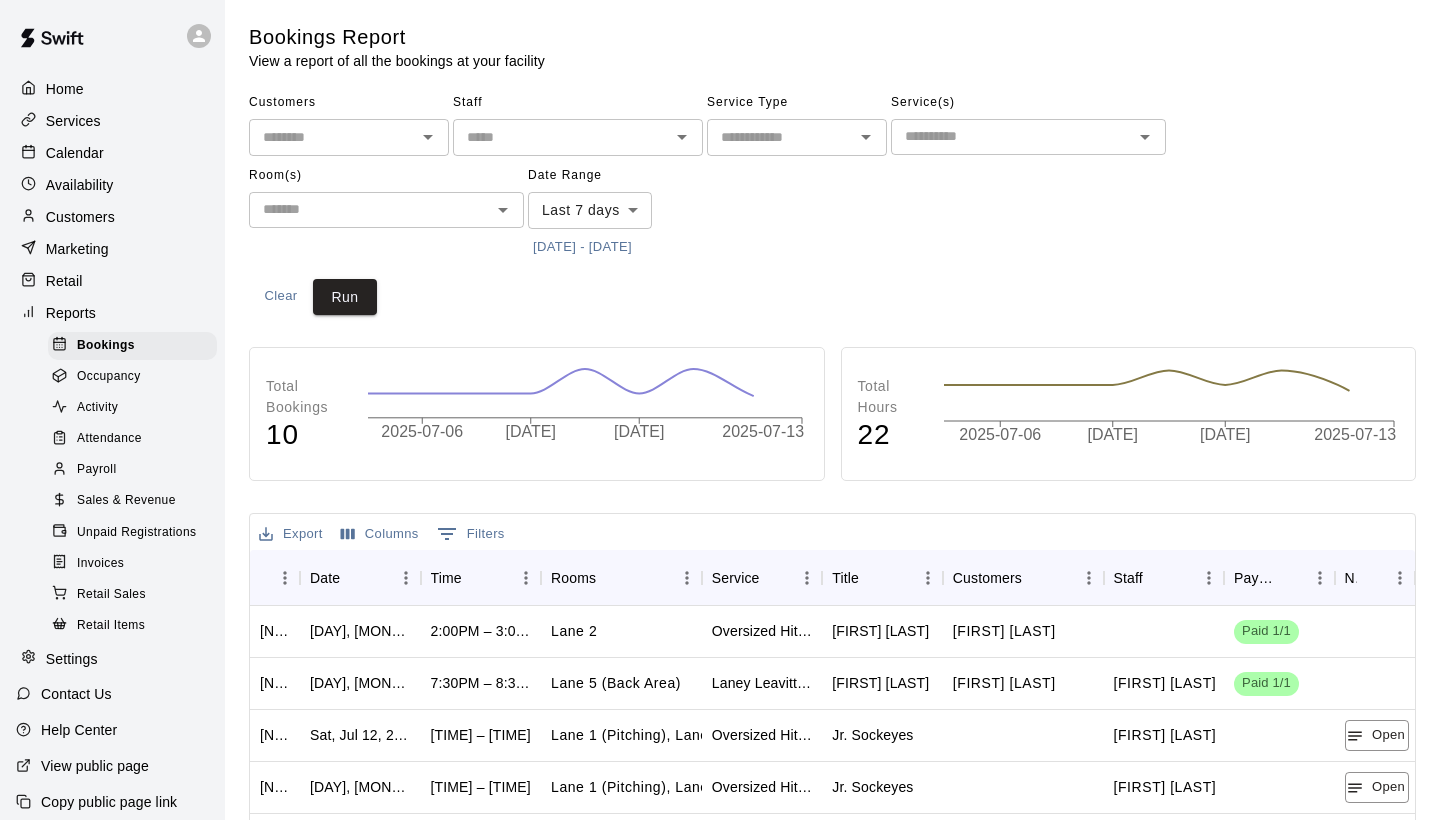 click on "Payroll" at bounding box center (96, 470) 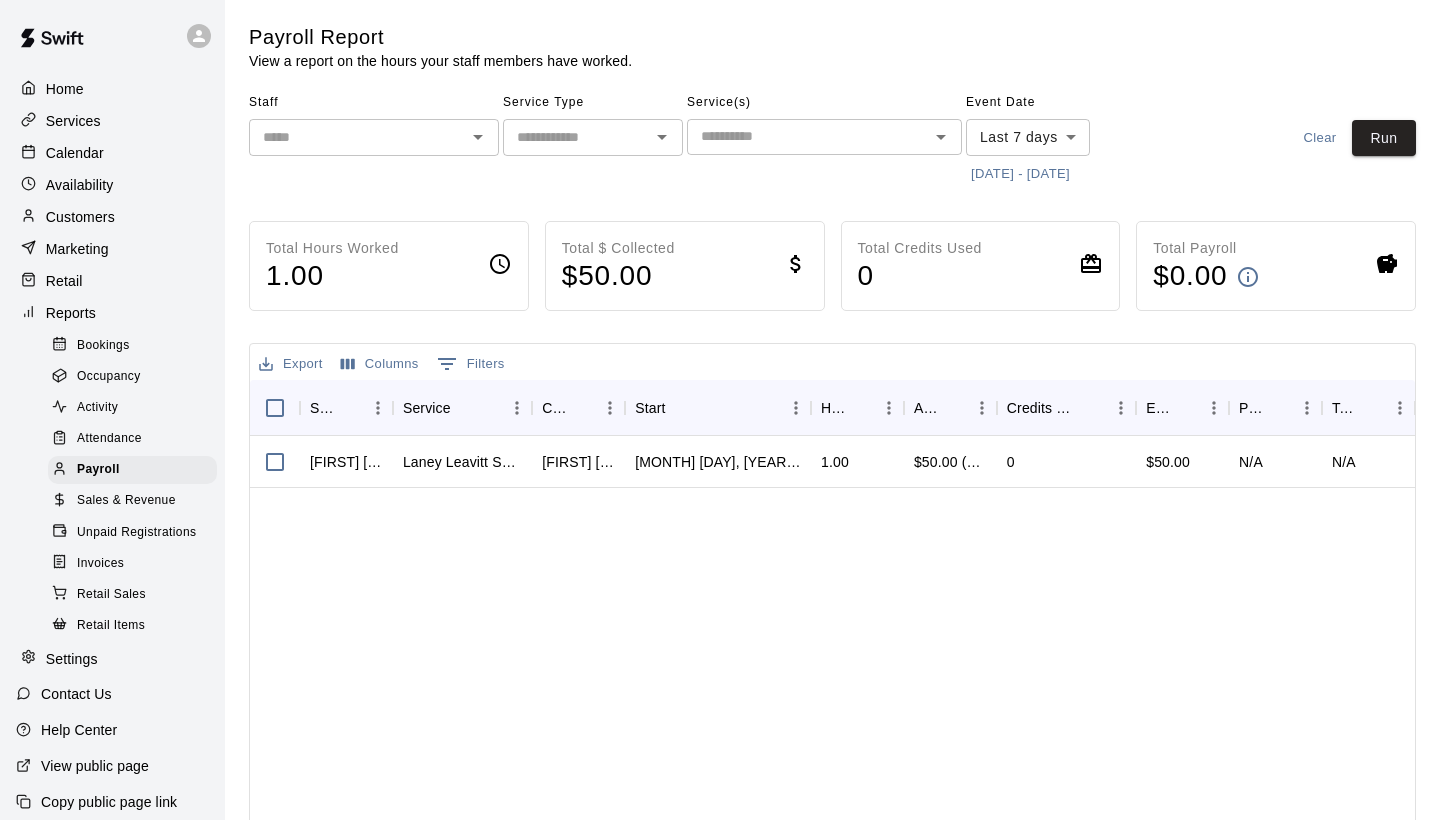 click on "​" at bounding box center [374, 137] 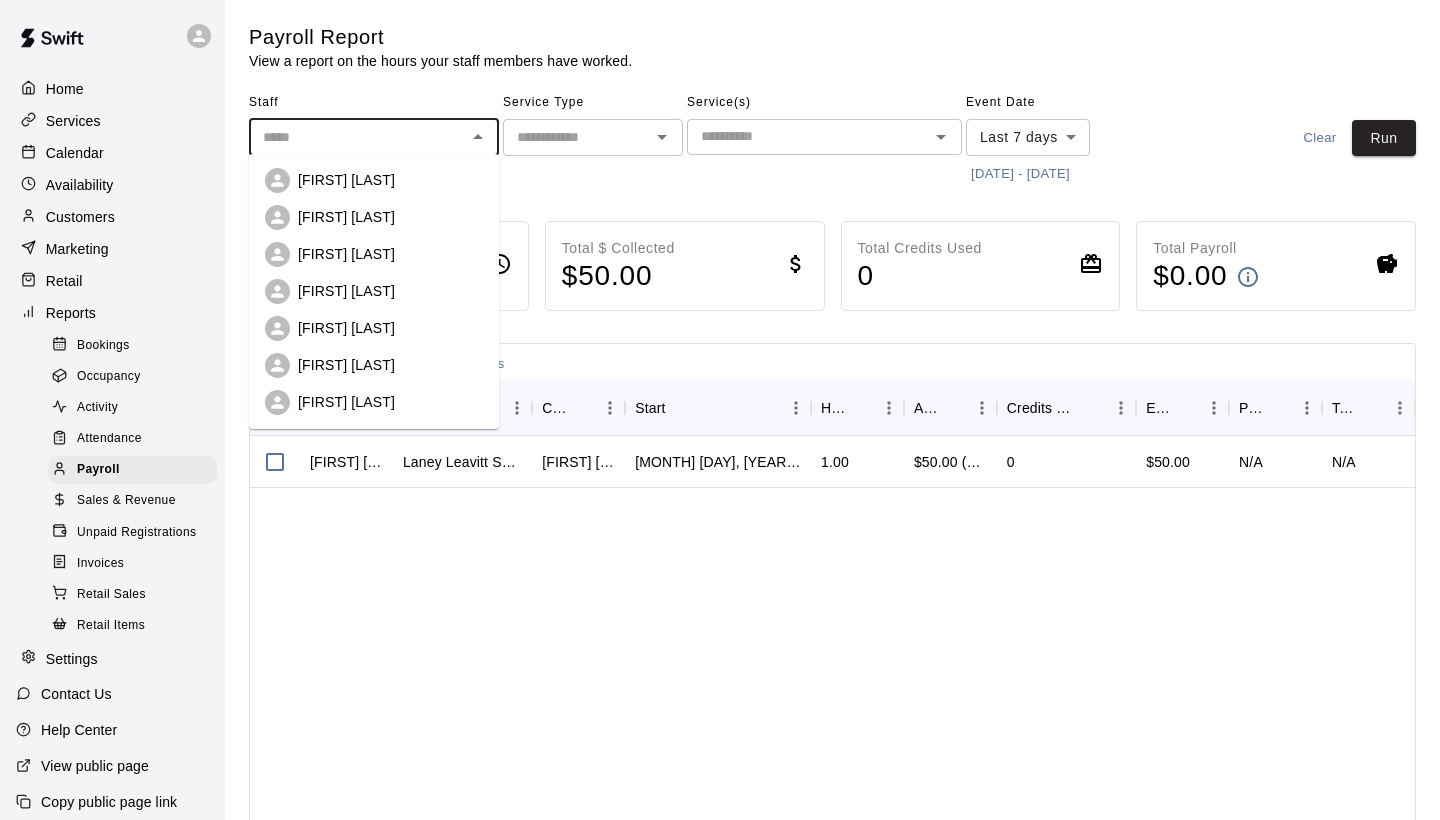 click on "[FIRST] [LAST]" at bounding box center [390, 180] 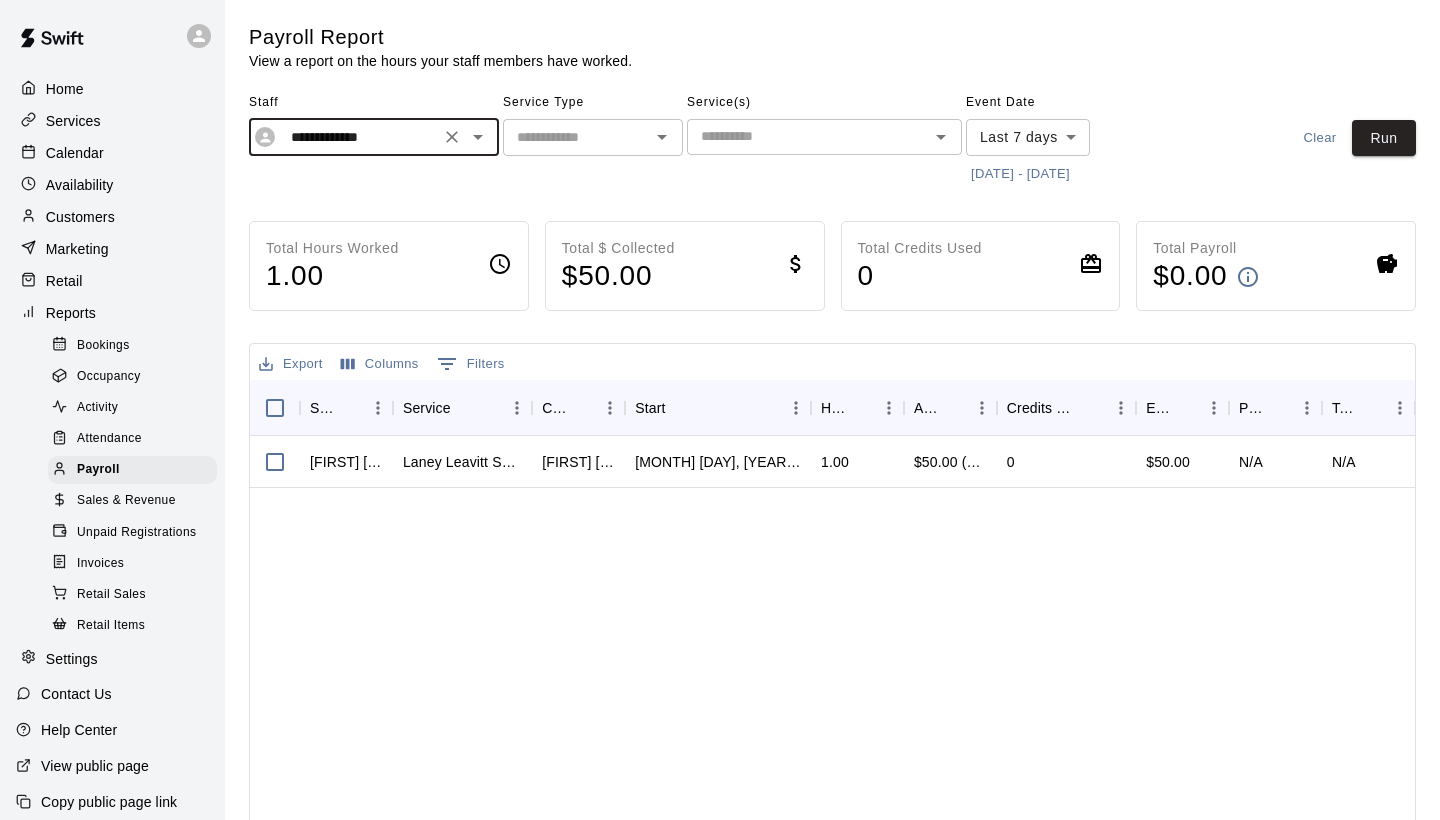 click at bounding box center (576, 137) 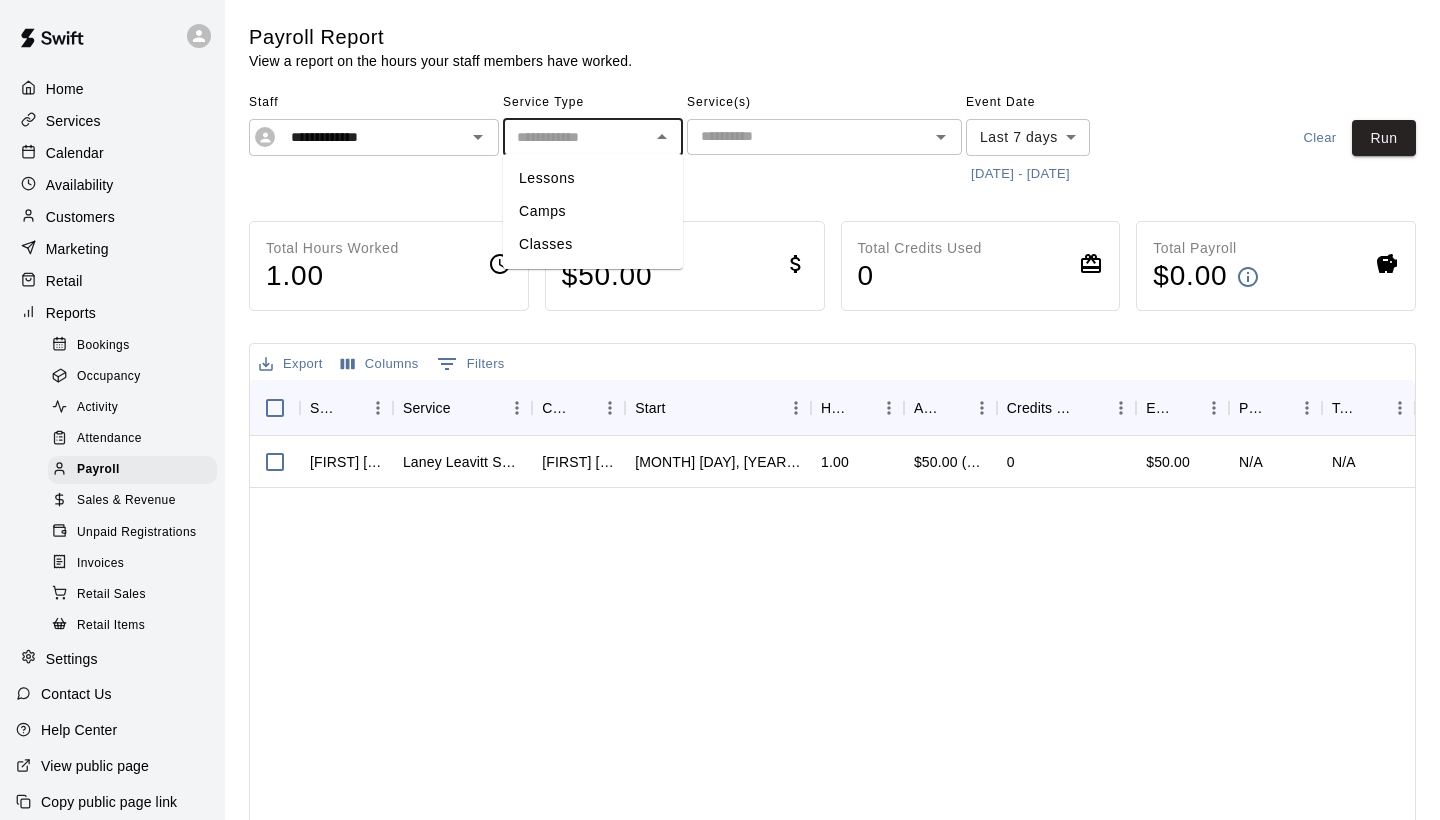 click on "Lessons" at bounding box center [593, 178] 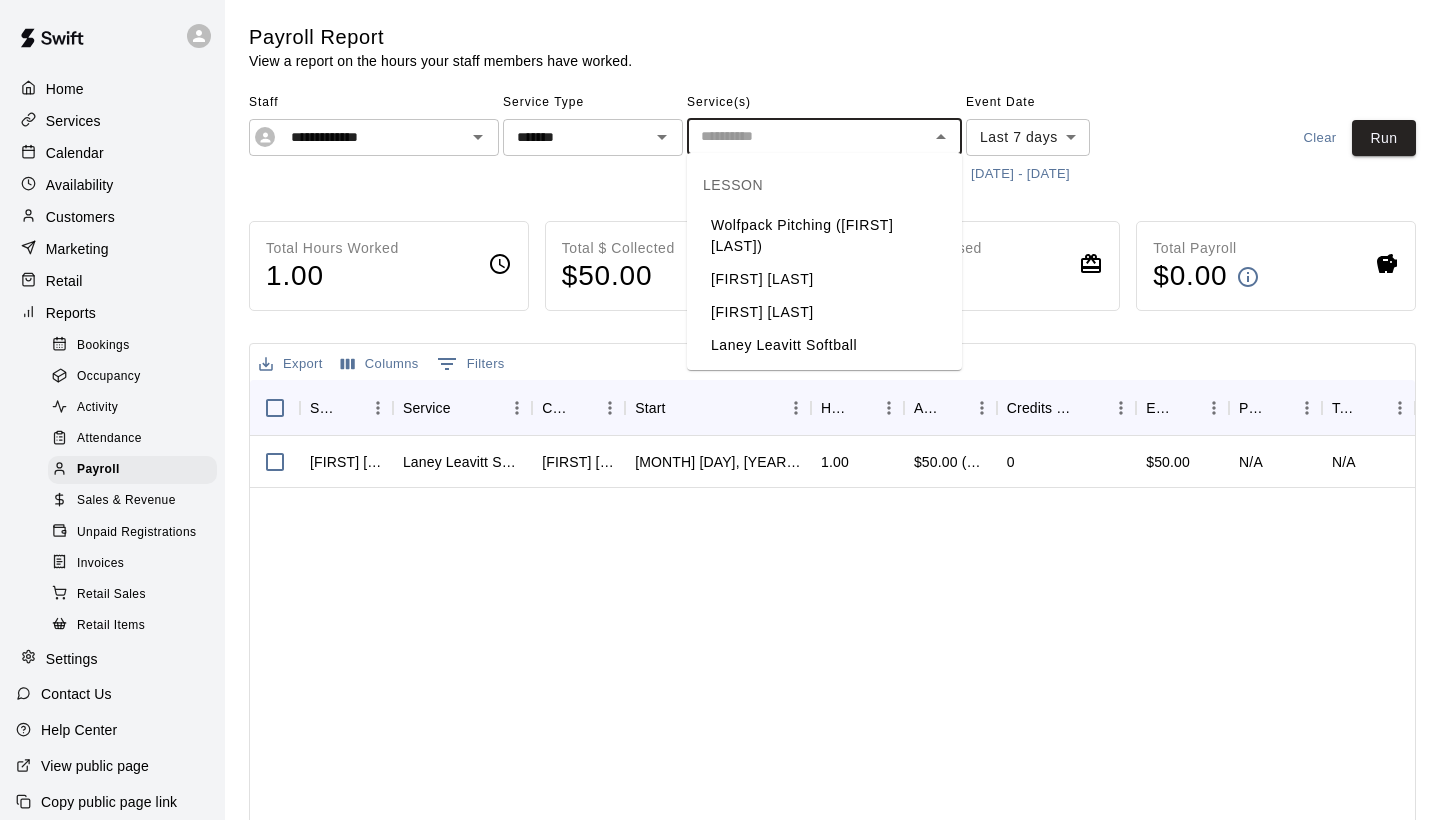 click at bounding box center (808, 136) 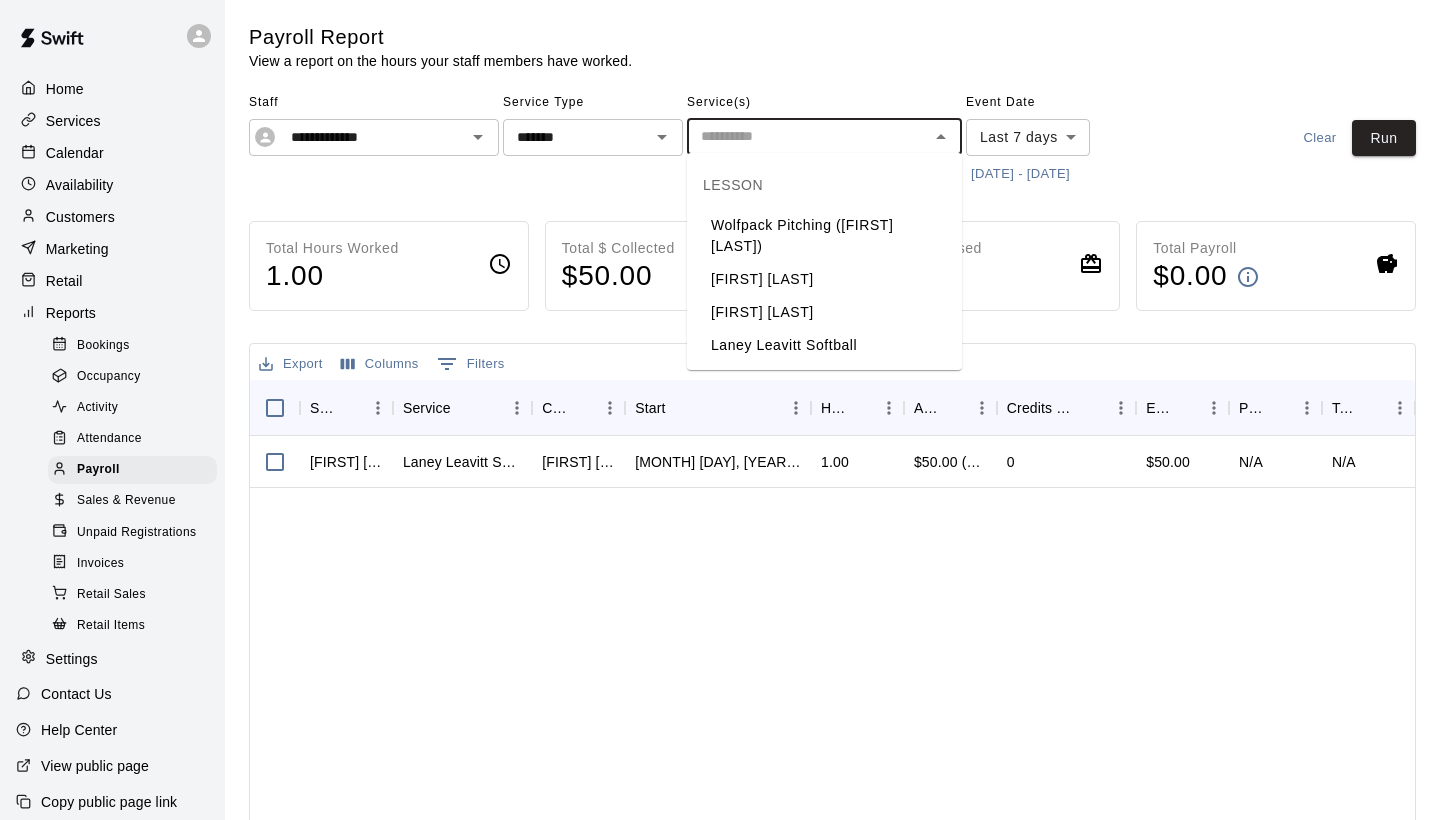 click on "Laney Leavitt Softball" at bounding box center (824, 345) 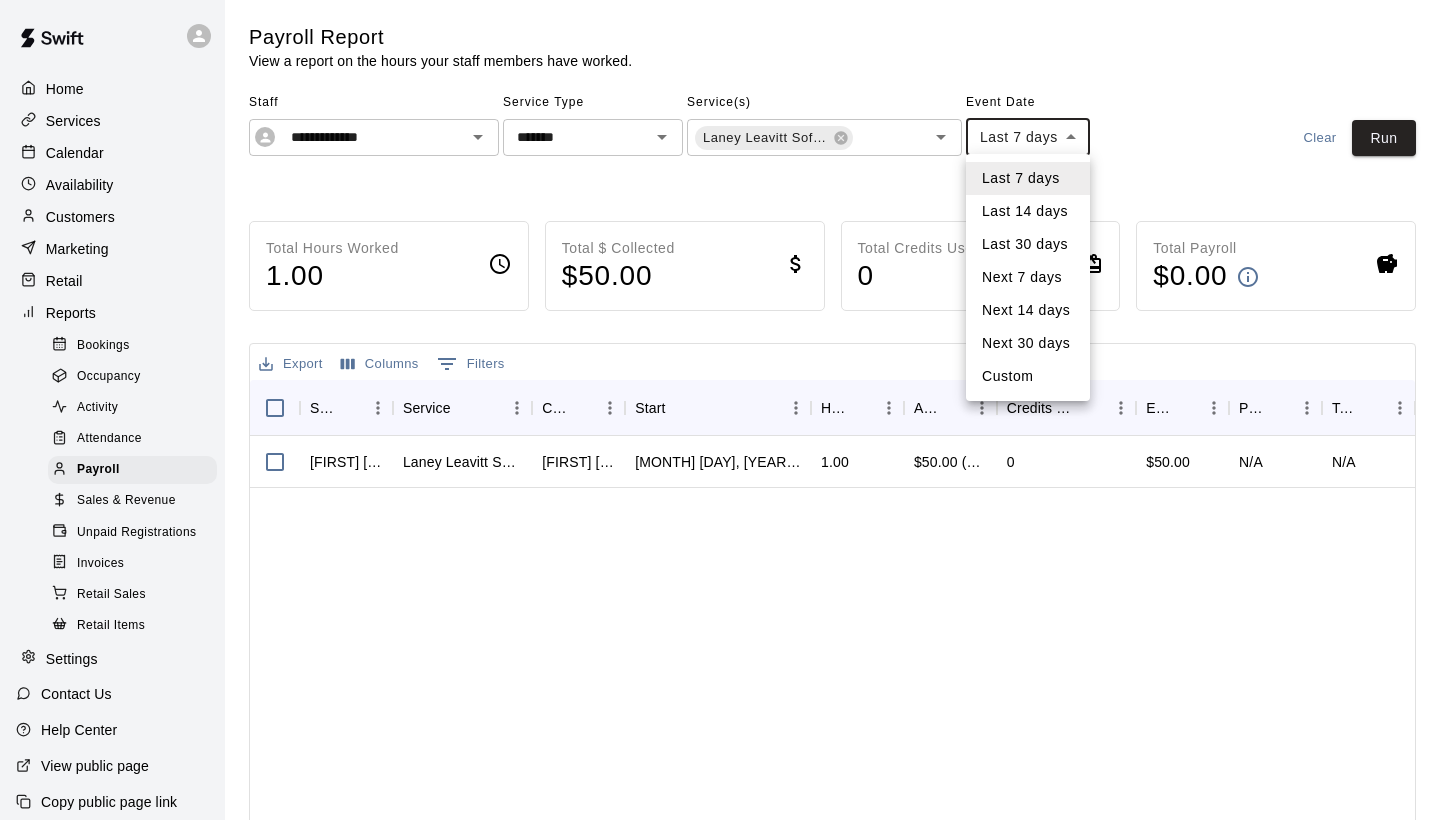 click on "**********" at bounding box center (720, 525) 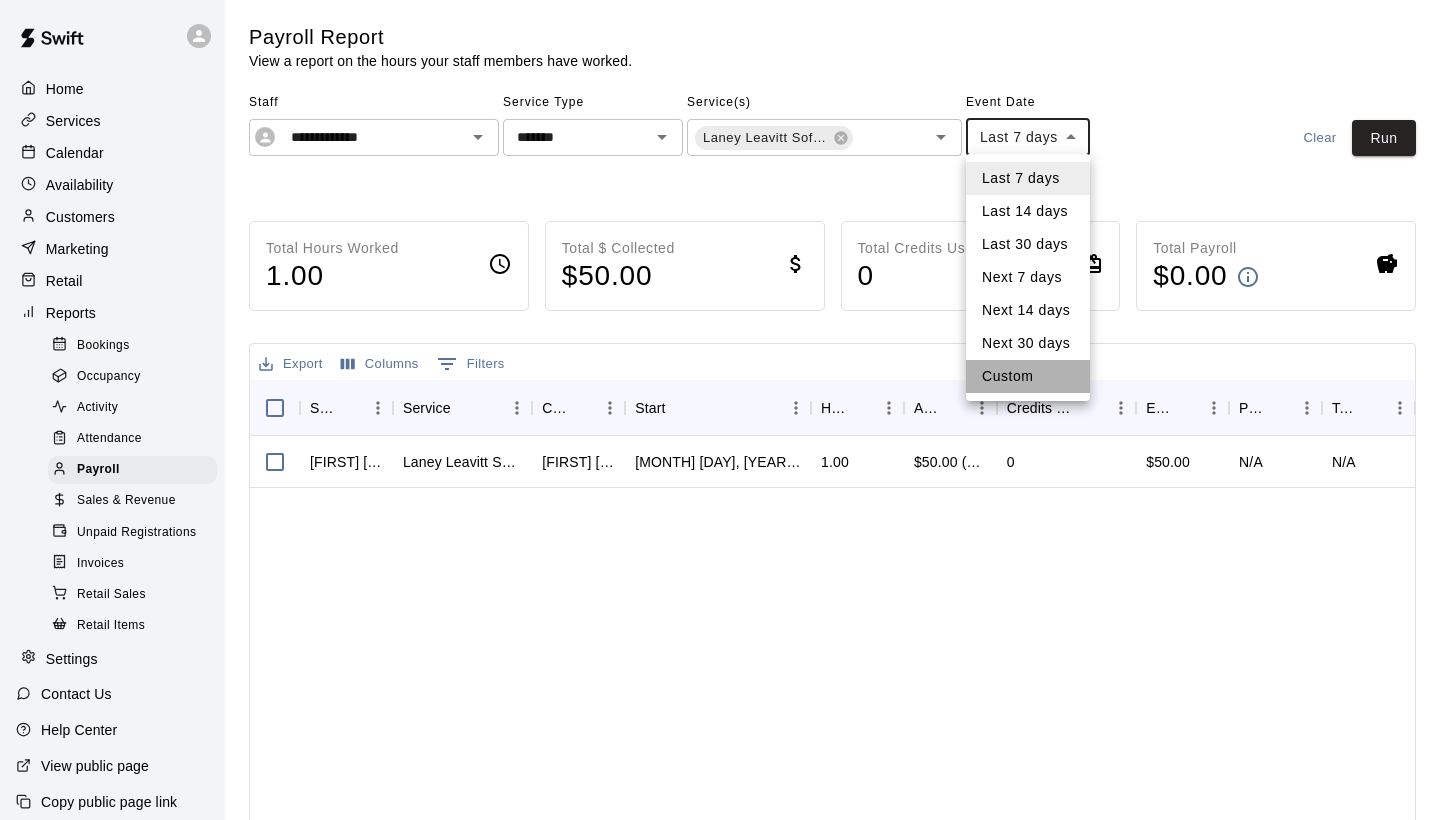 click on "Custom" at bounding box center (1028, 376) 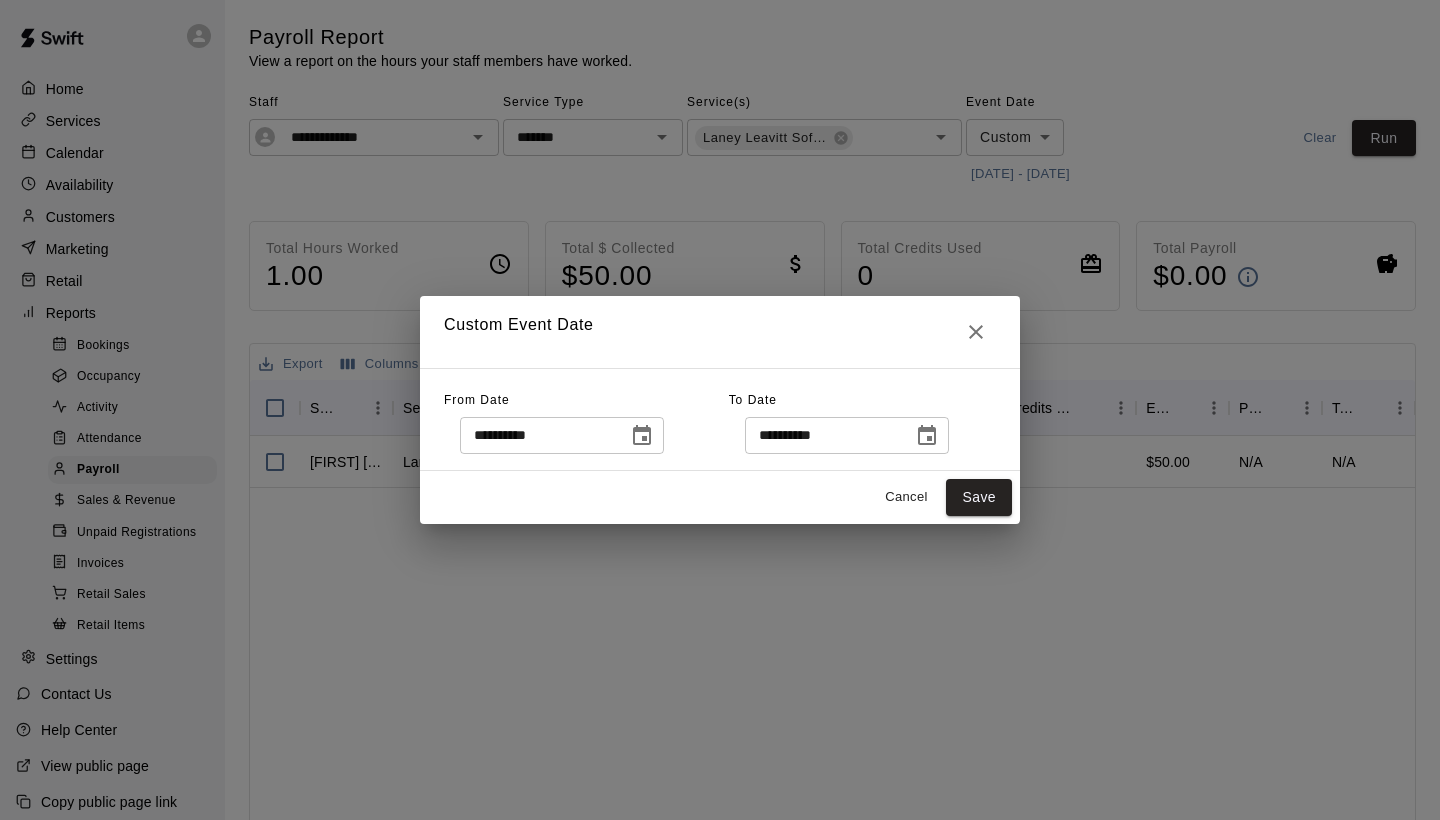 click 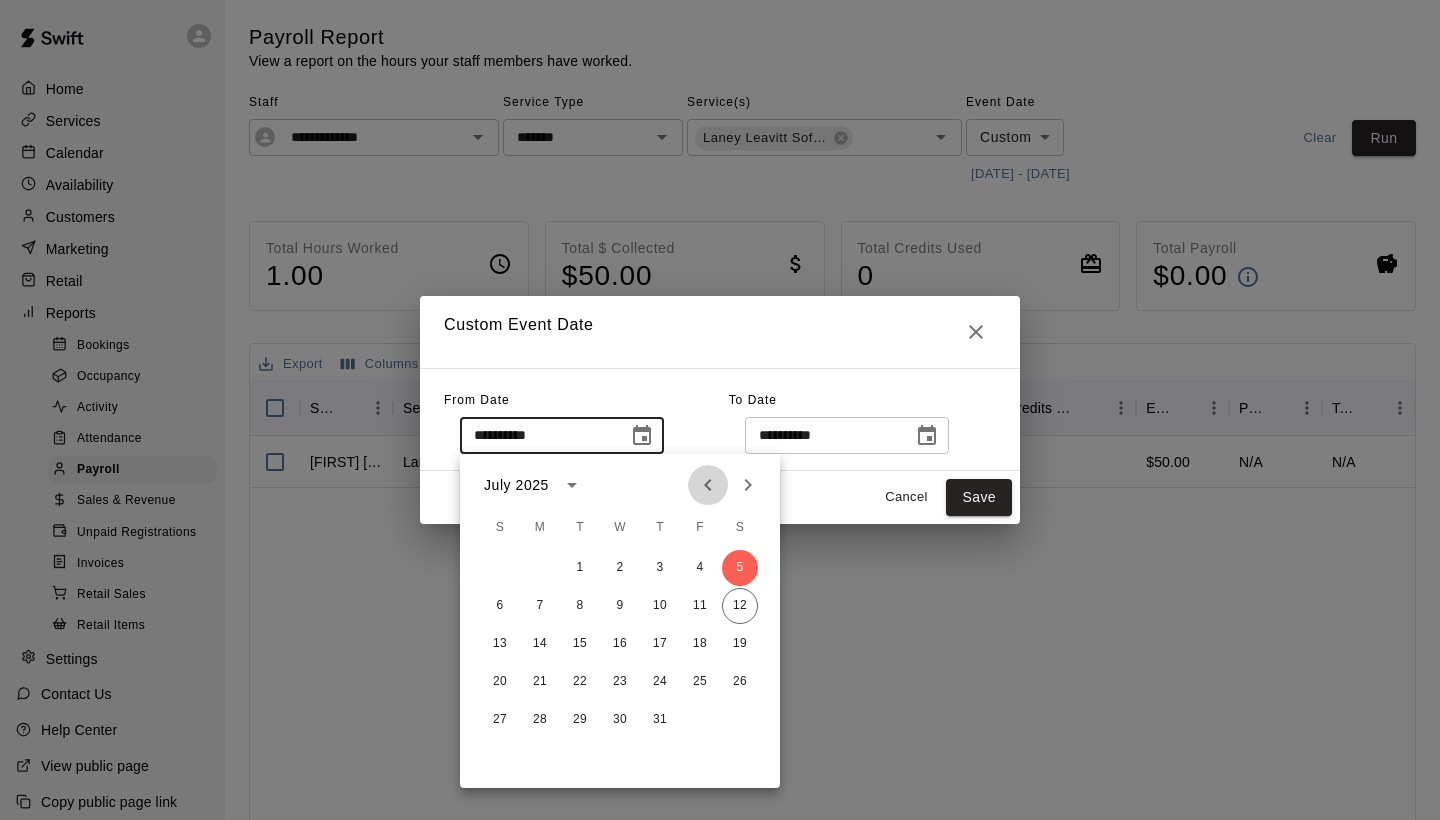 click 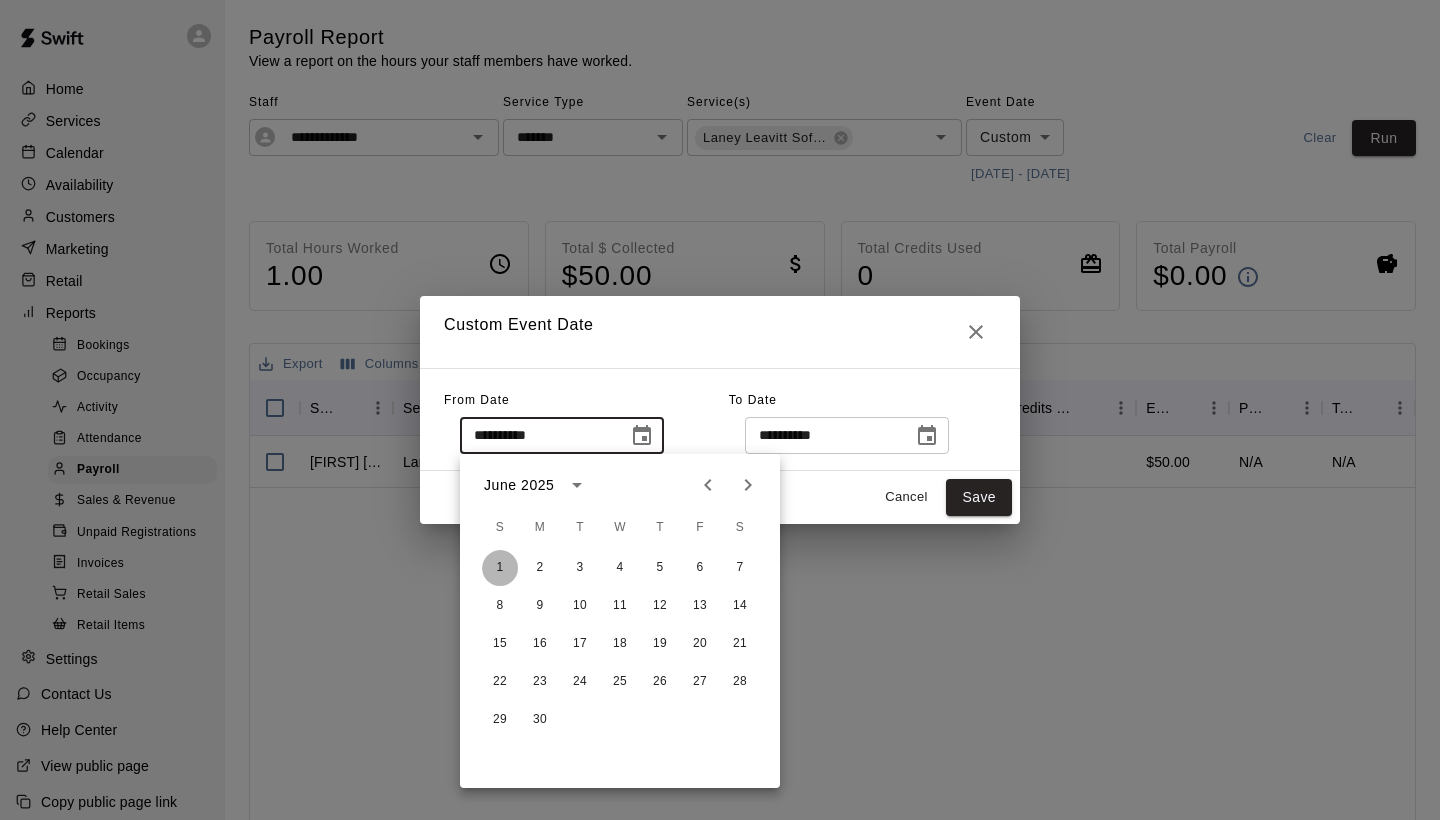 click on "1" at bounding box center [500, 568] 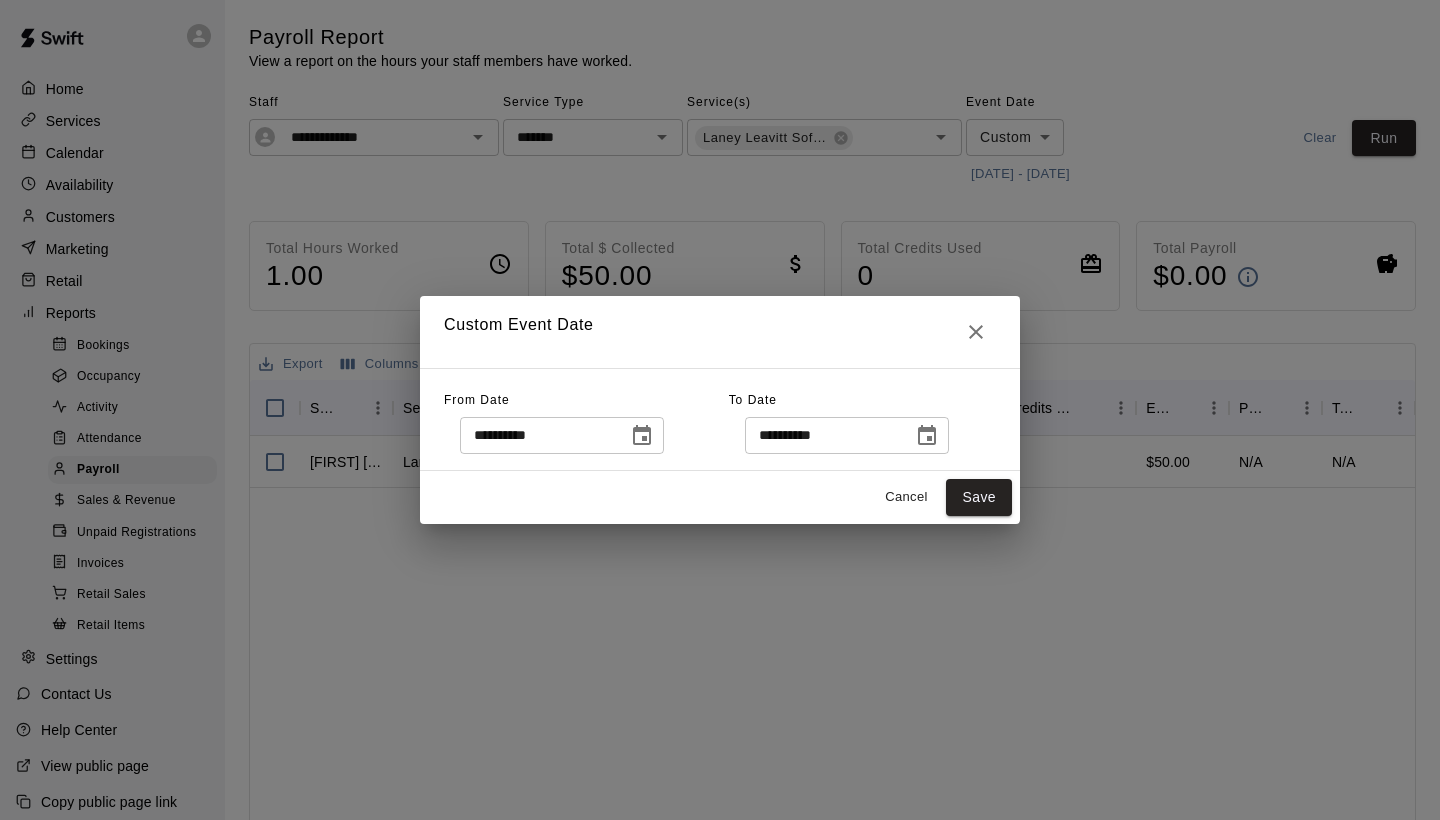 click 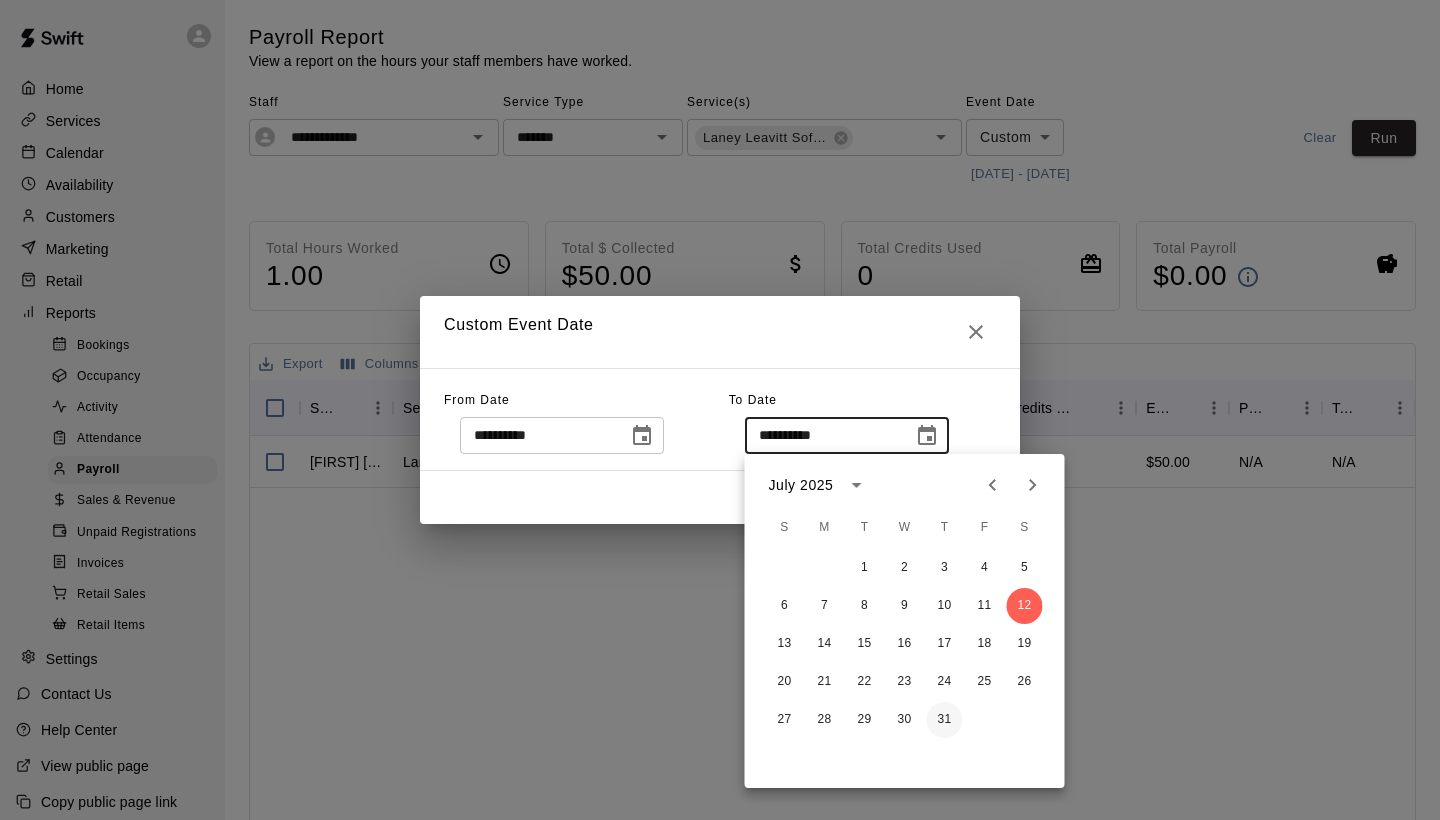 click on "31" at bounding box center (945, 720) 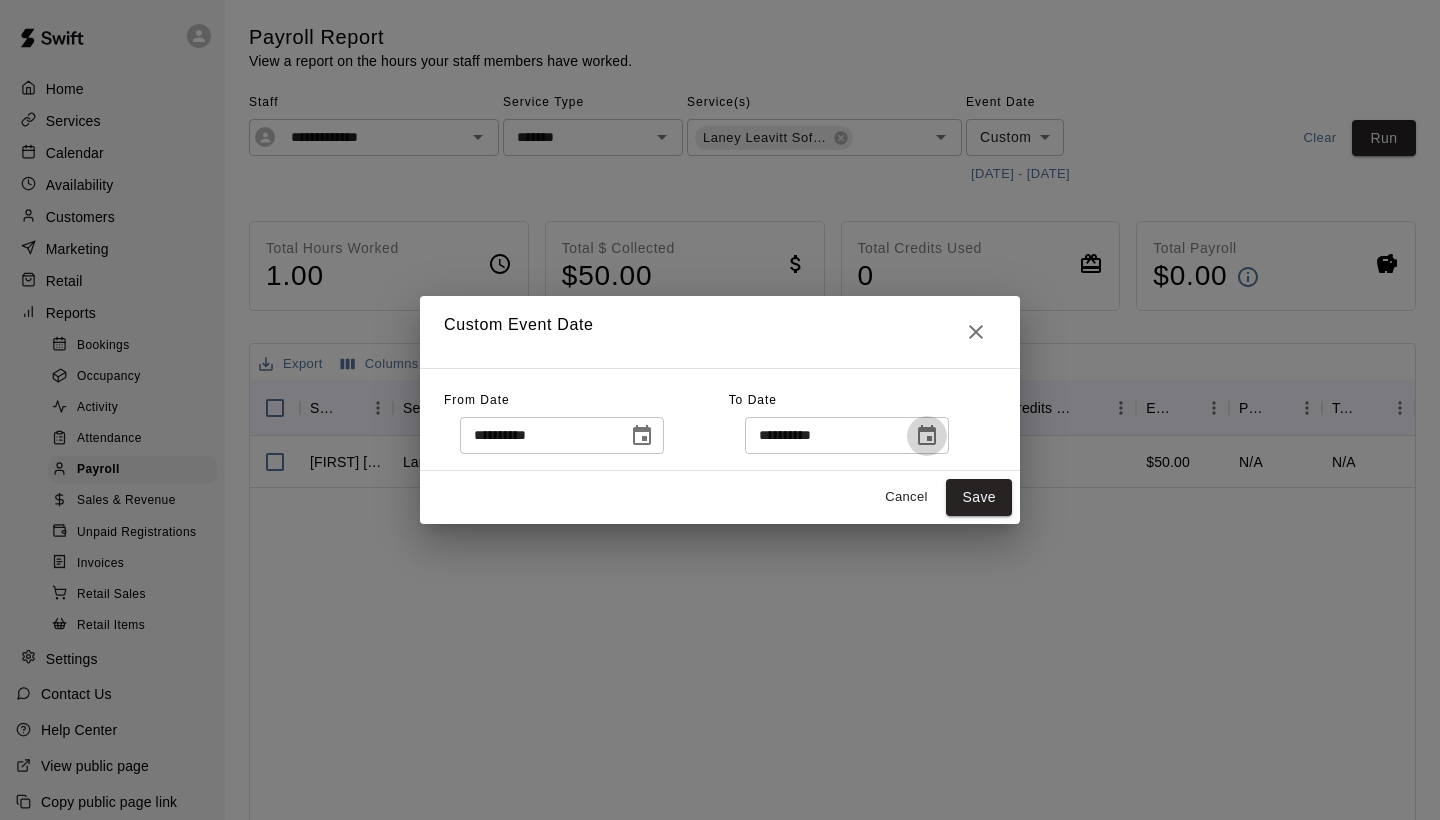 click 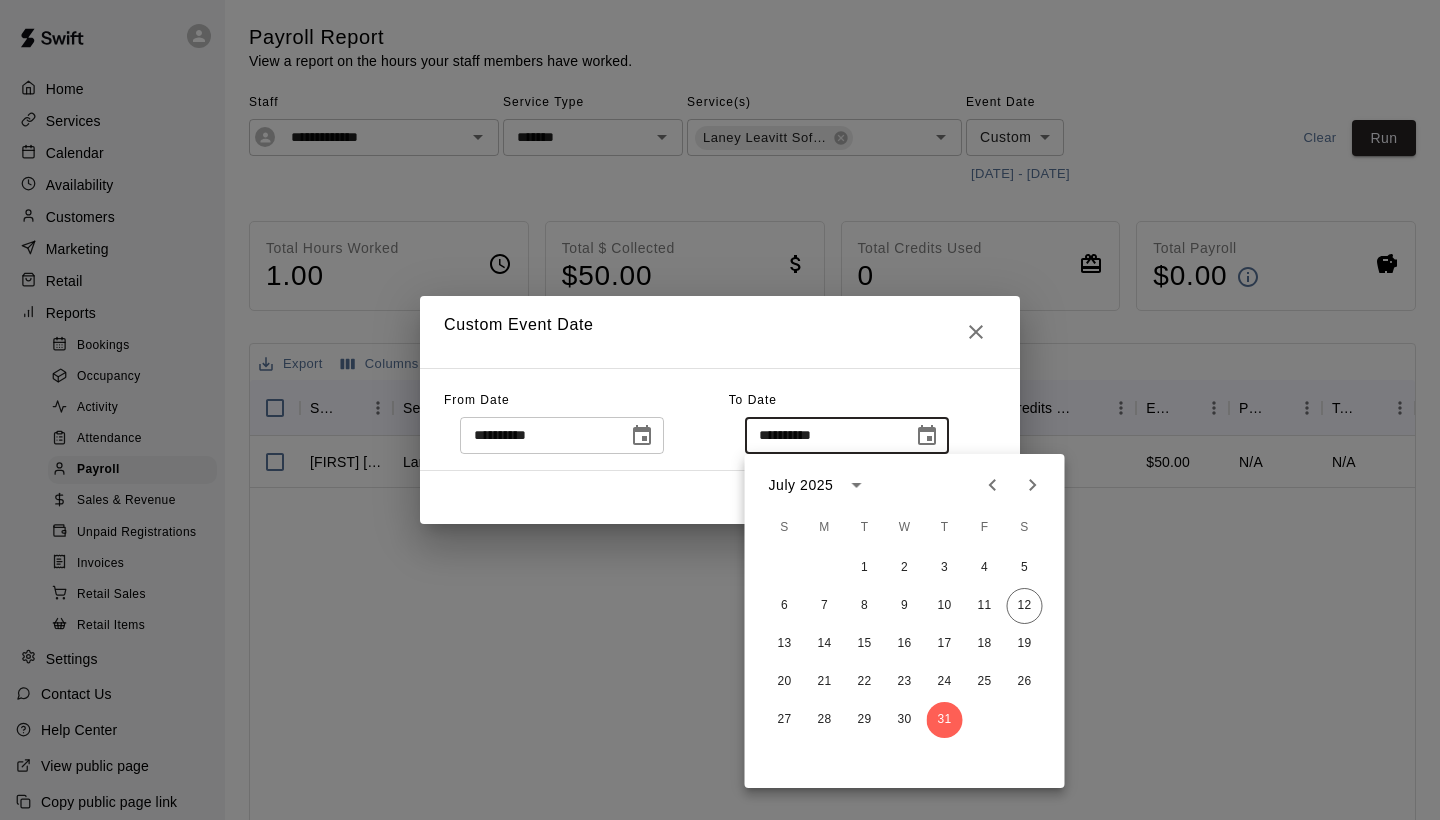 click 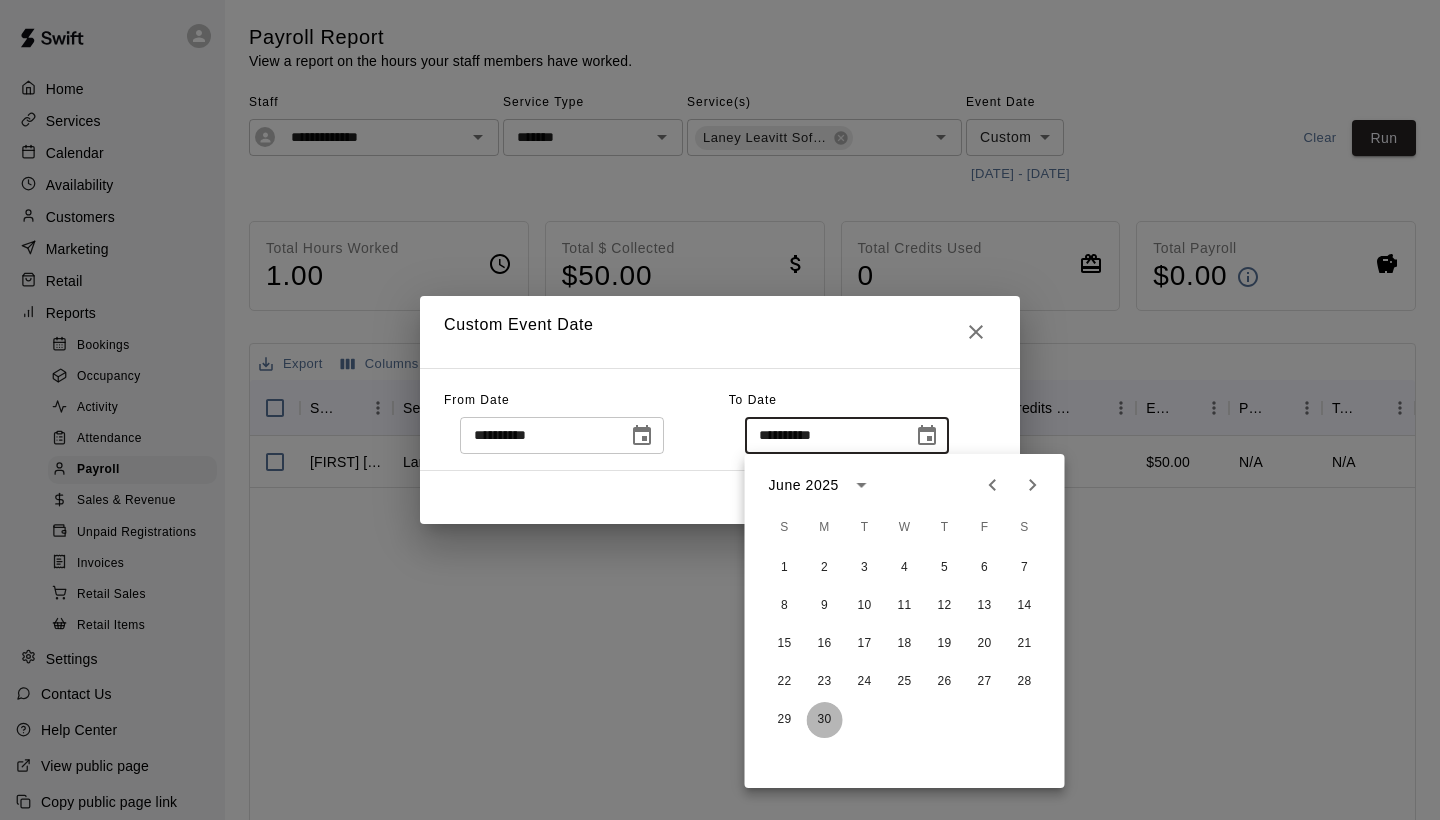 click on "30" at bounding box center [825, 720] 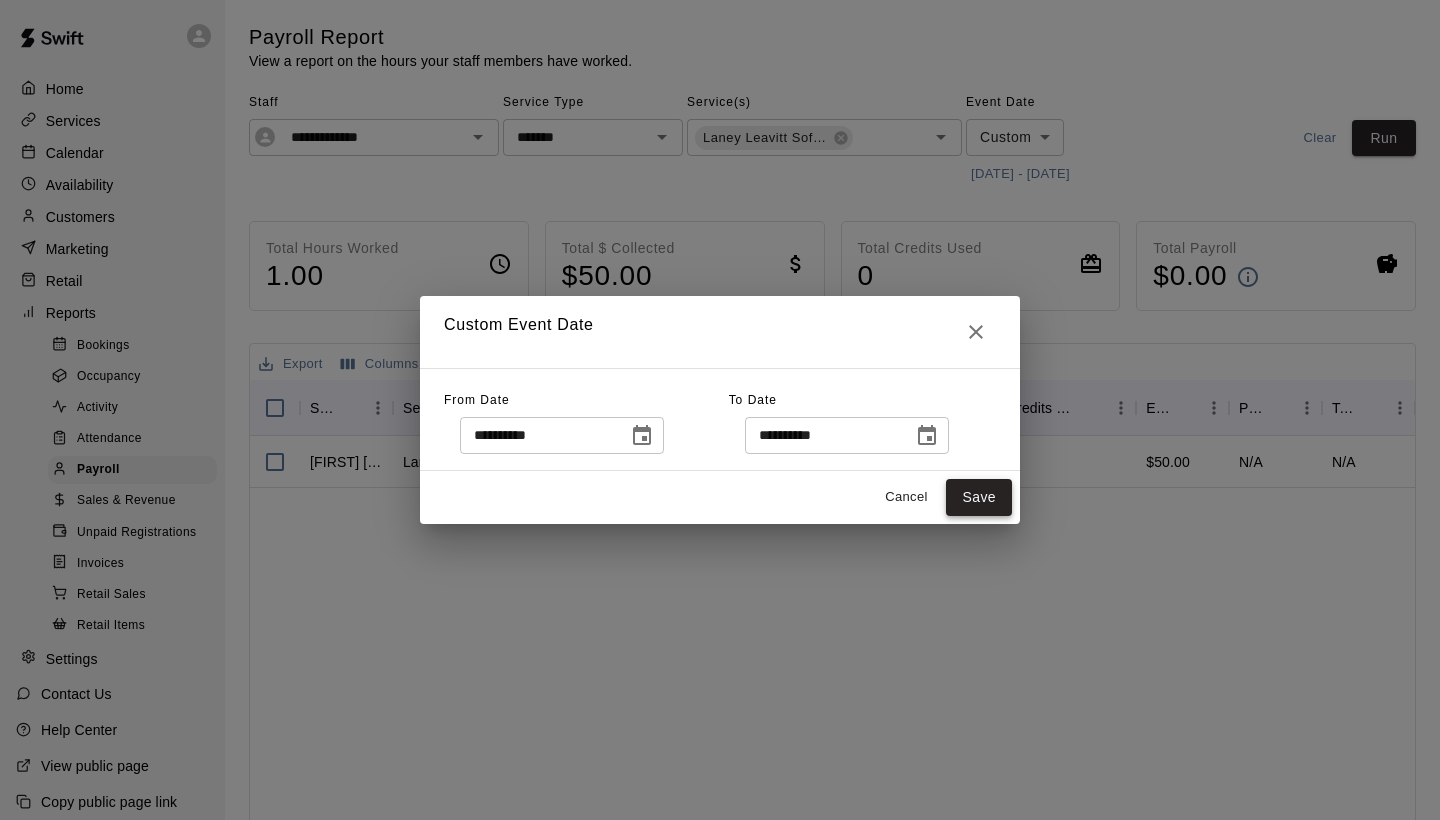 click on "Save" at bounding box center [979, 497] 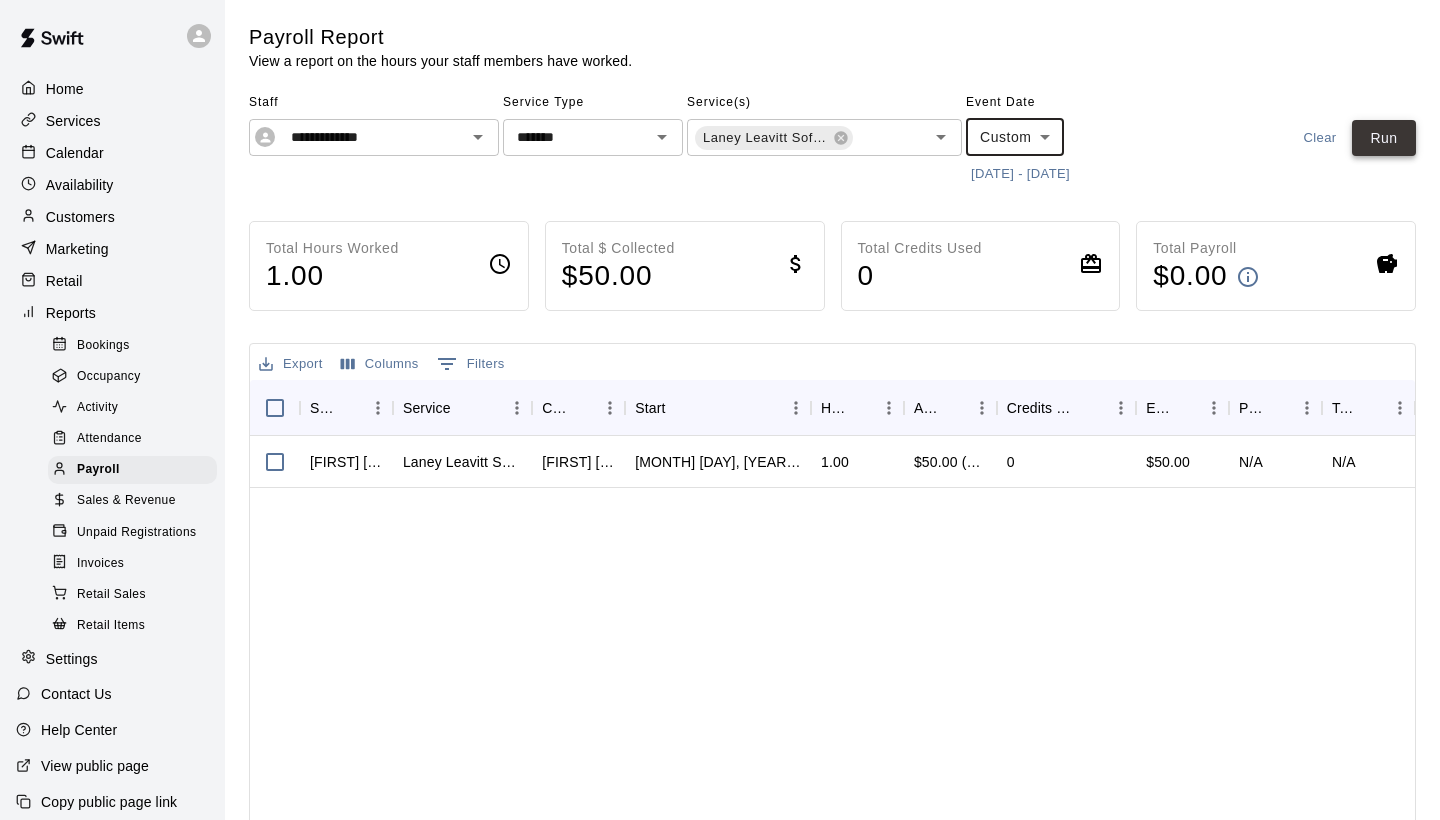 click on "Run" at bounding box center [1384, 138] 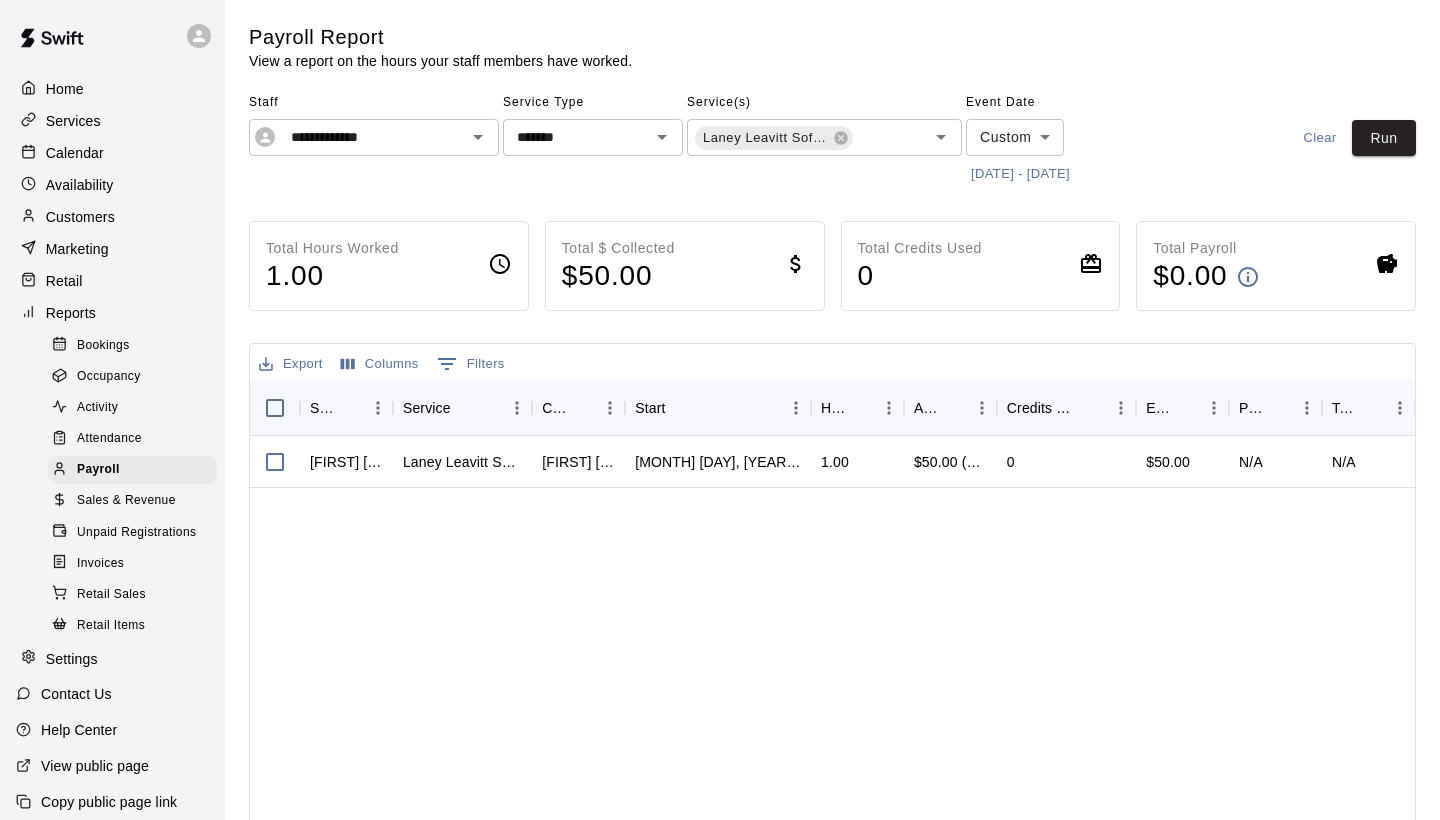 click on "Clear" at bounding box center (1320, 138) 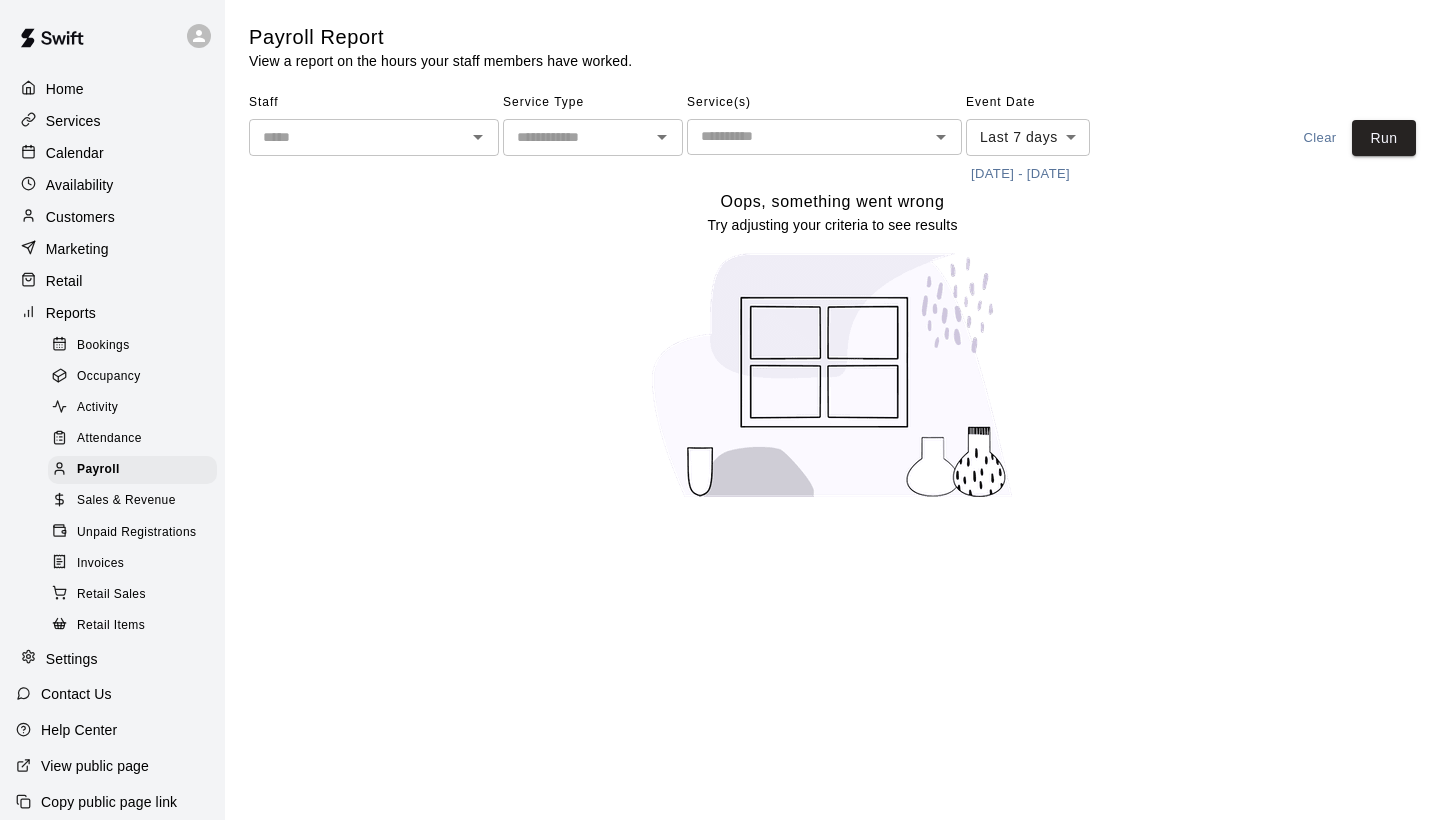 click on "Payroll Report View a report on the hours your staff members have worked. Staff ​ Service Type ​ Service(s) ​ Event Date Last 7 days **** ​ [DATE] - [DATE] Clear Run Oops, something went wrong Try adjusting your criteria to see results Swift - Payroll Close cross-small [DATE]" at bounding box center (720, 262) 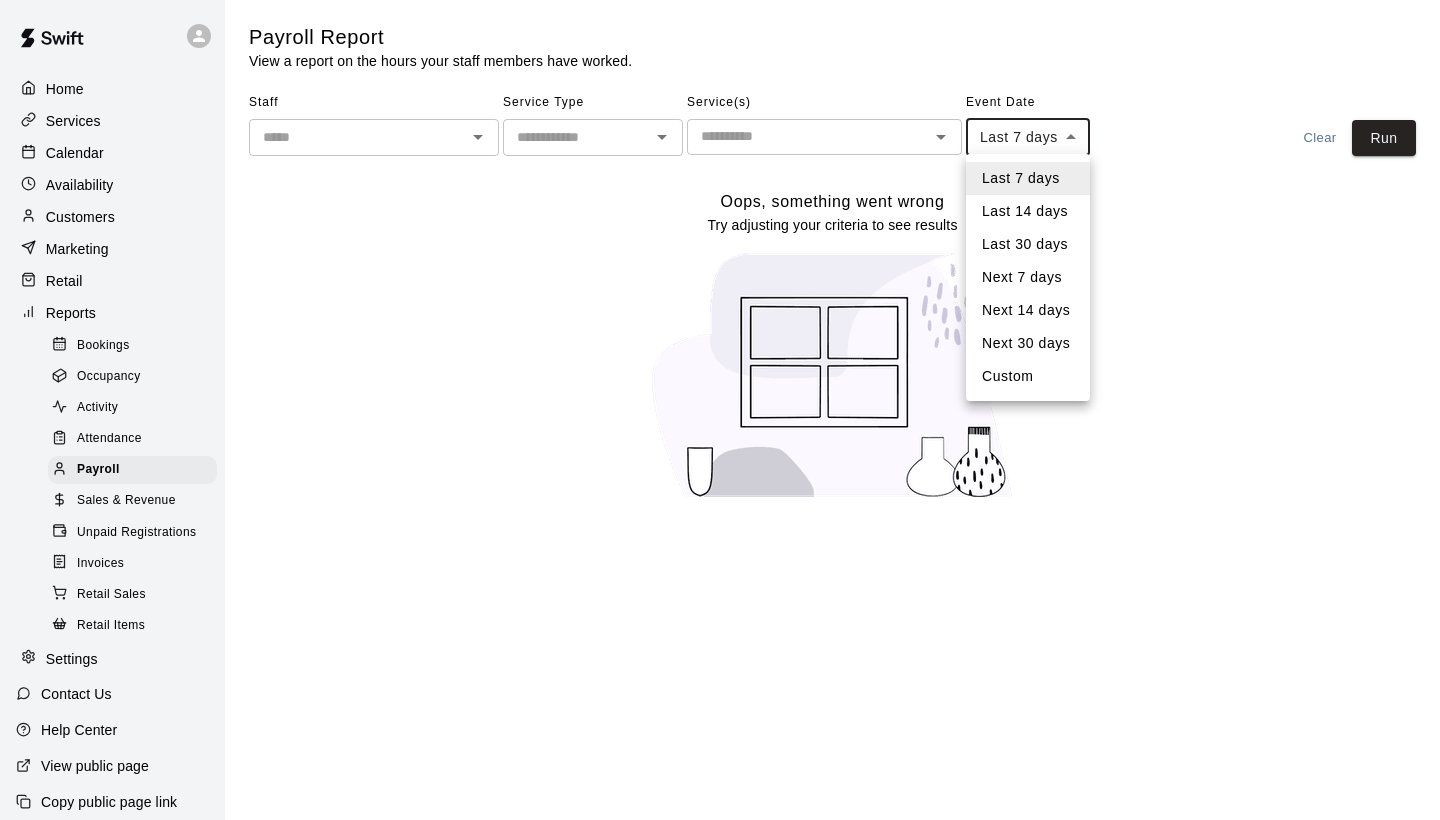 click on "Custom" at bounding box center [1028, 376] 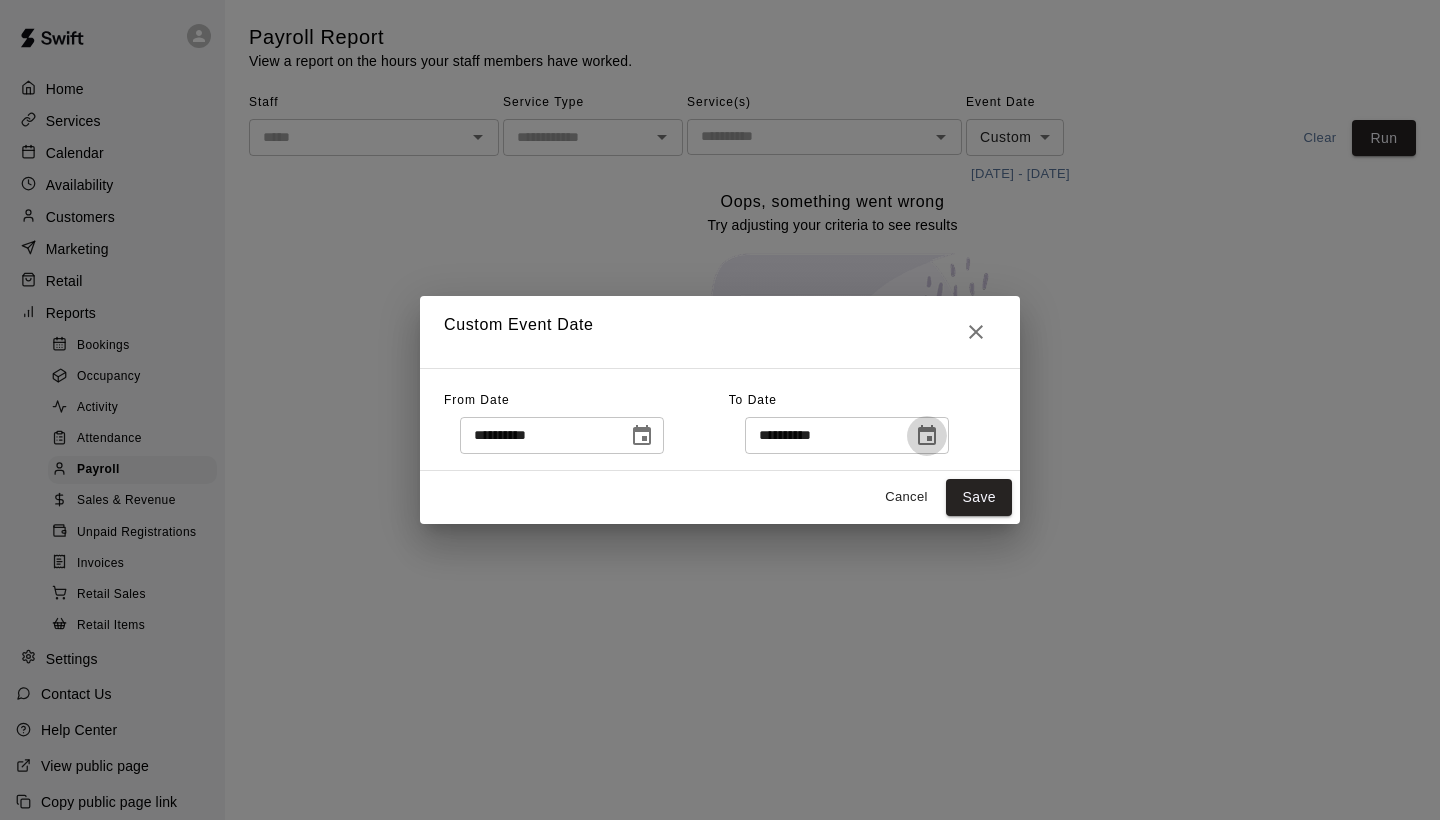 click 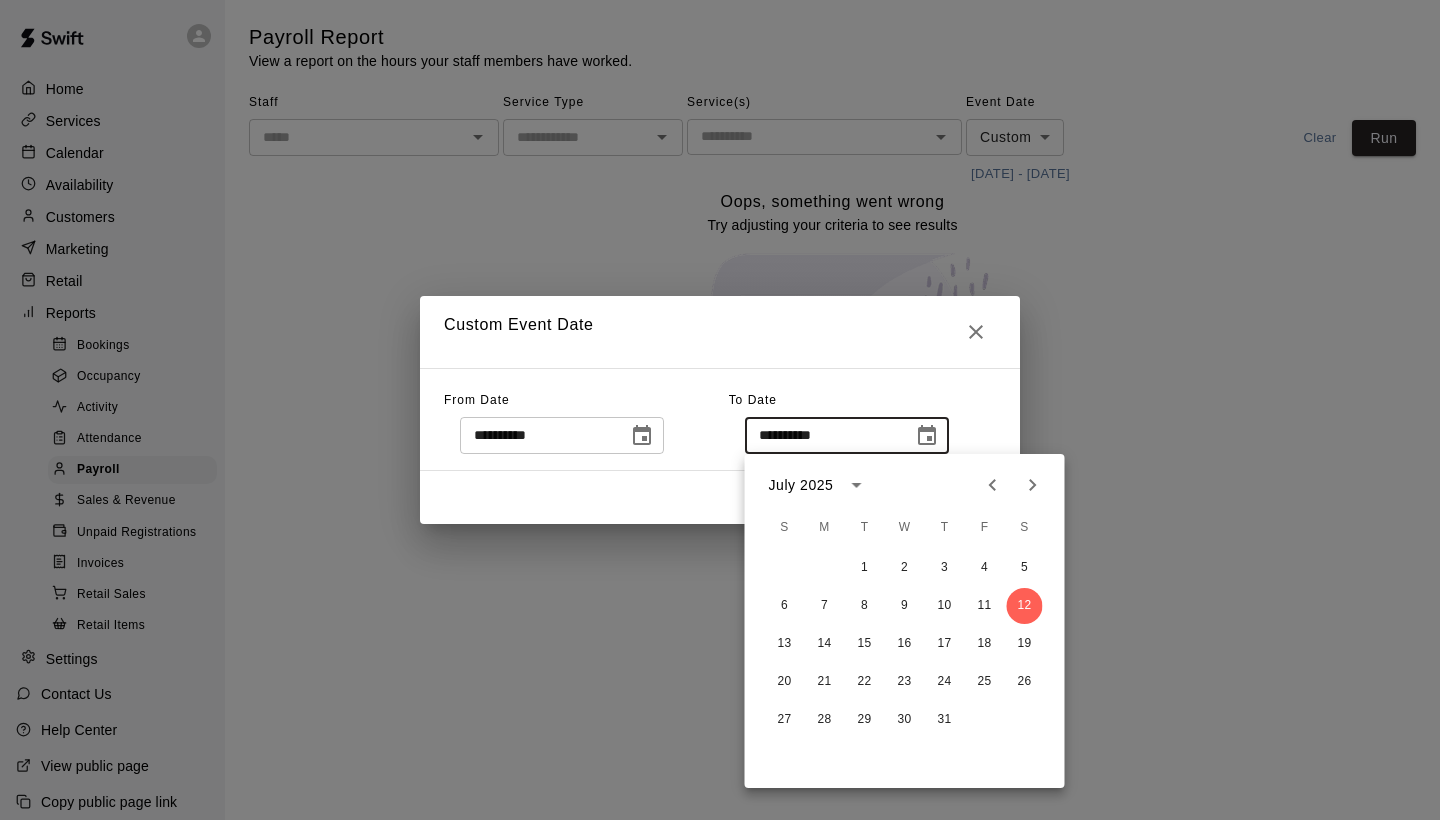 click 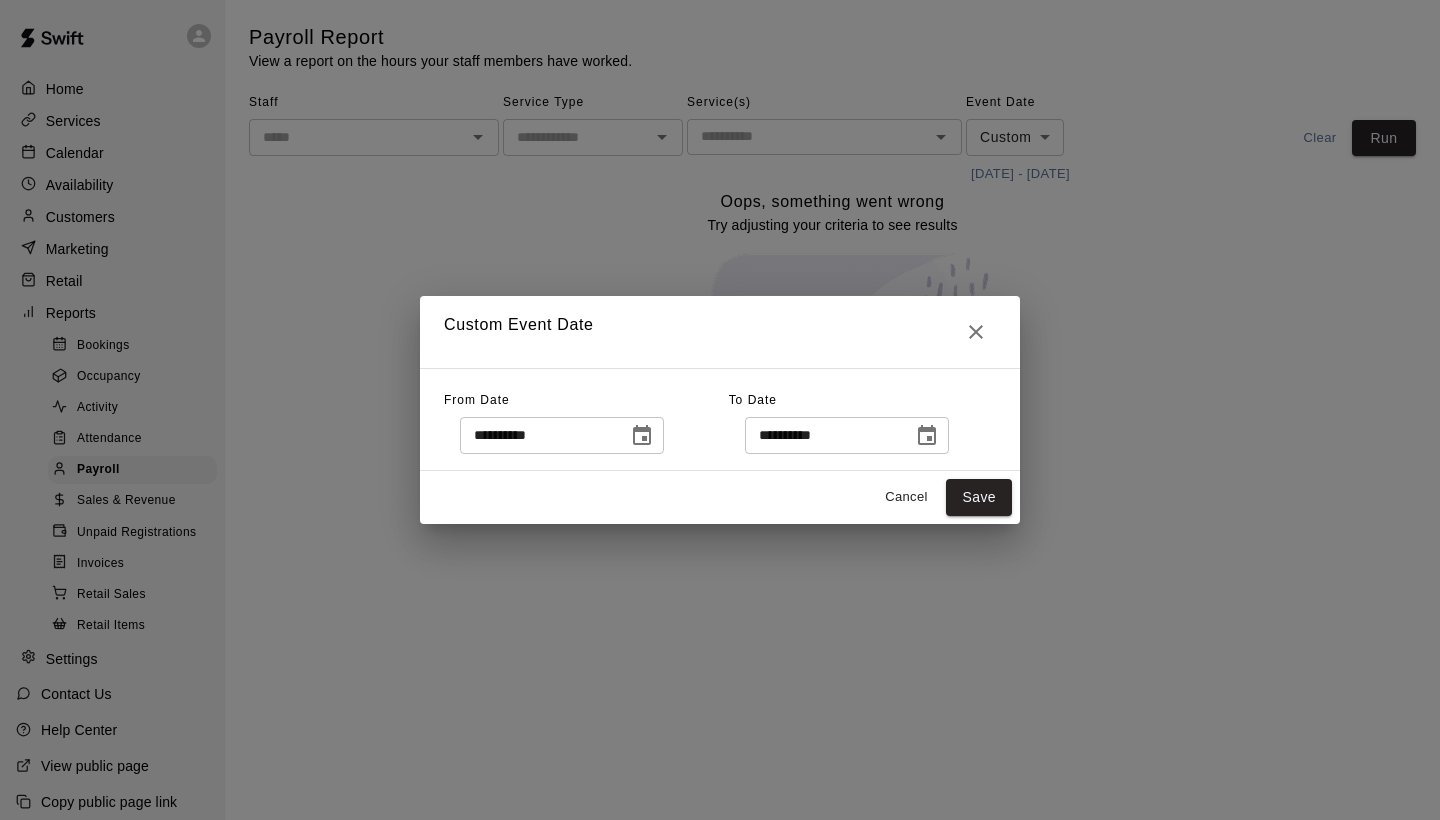 click at bounding box center (642, 436) 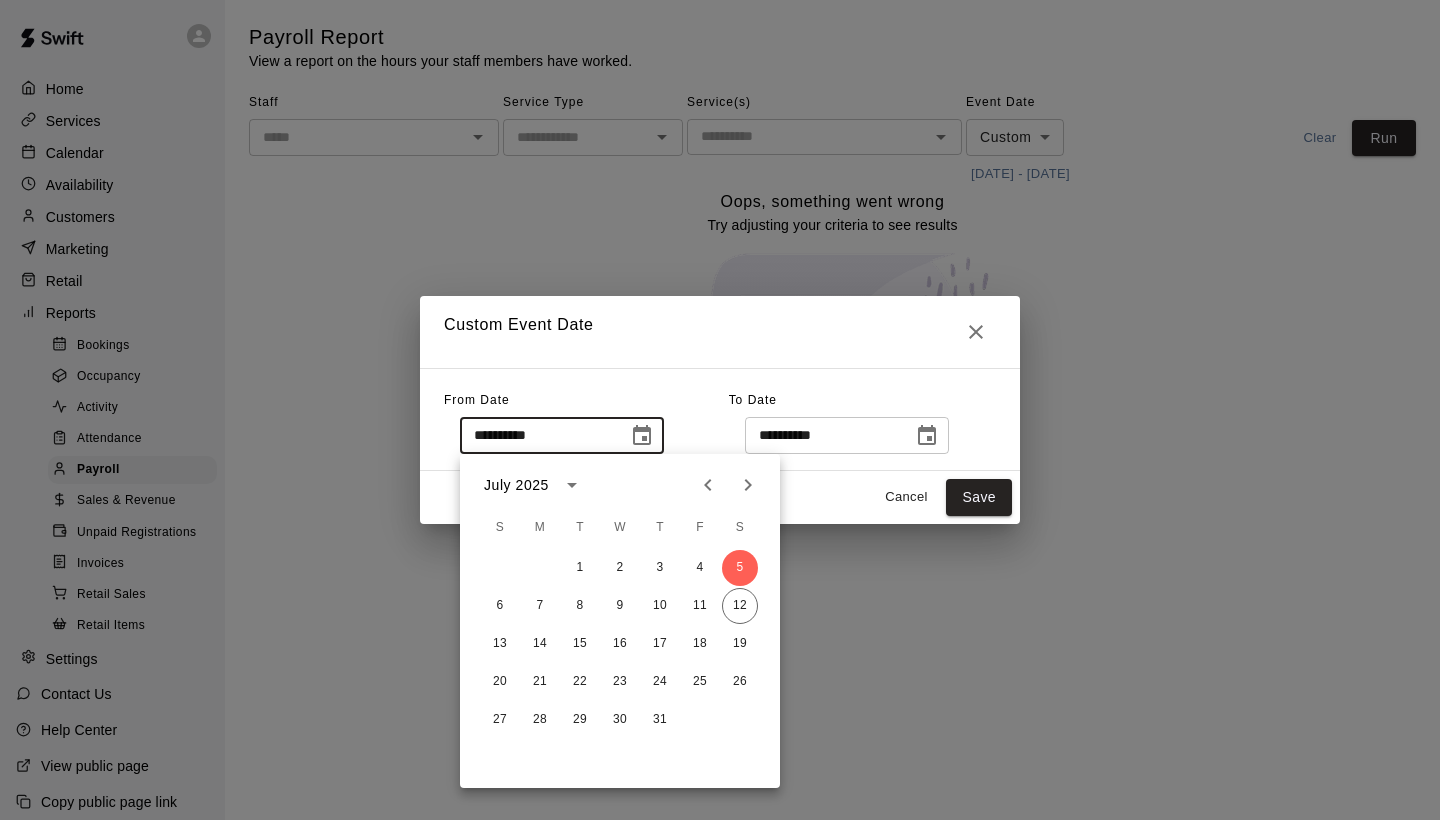 click 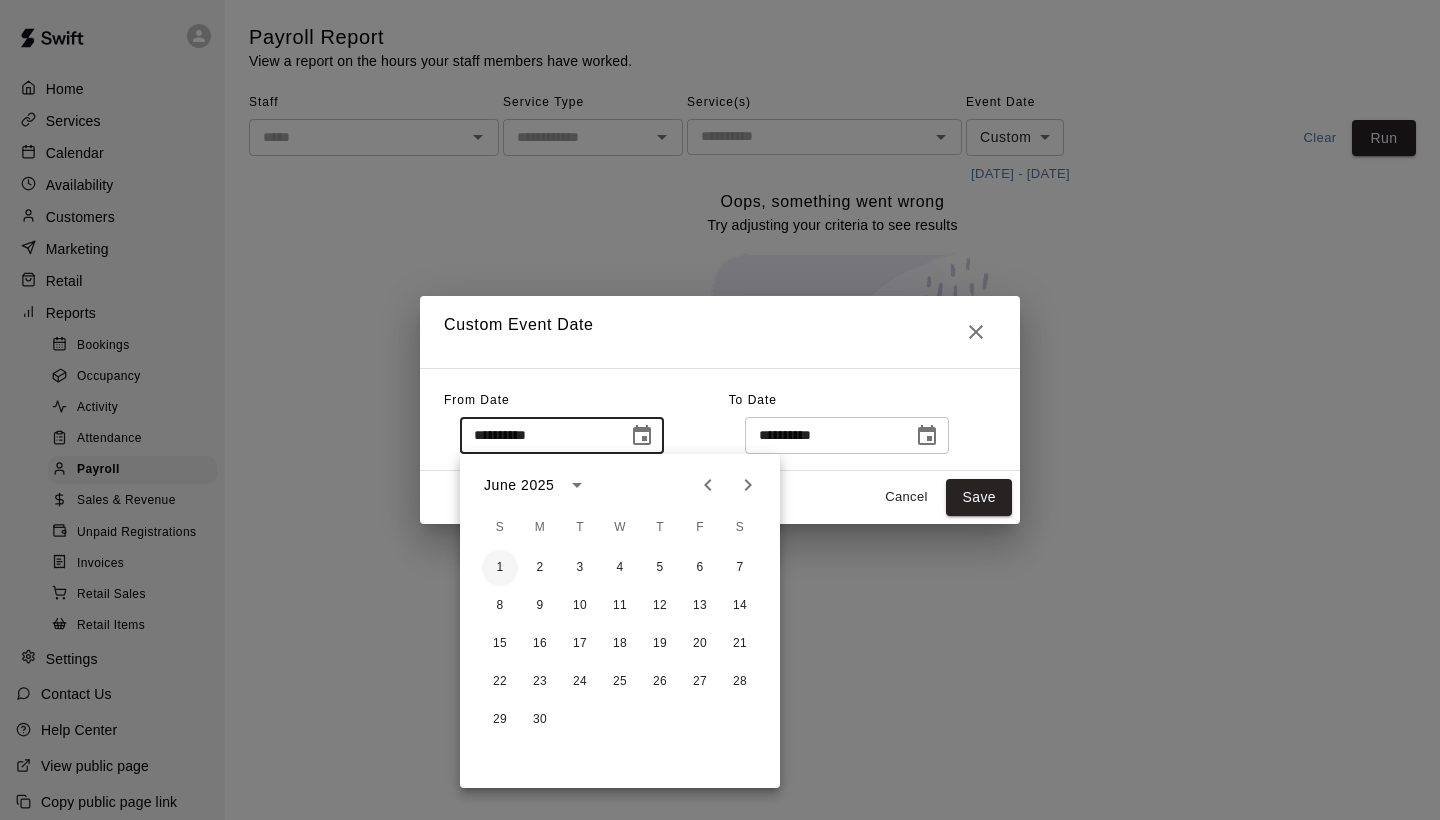 click on "1" at bounding box center [500, 568] 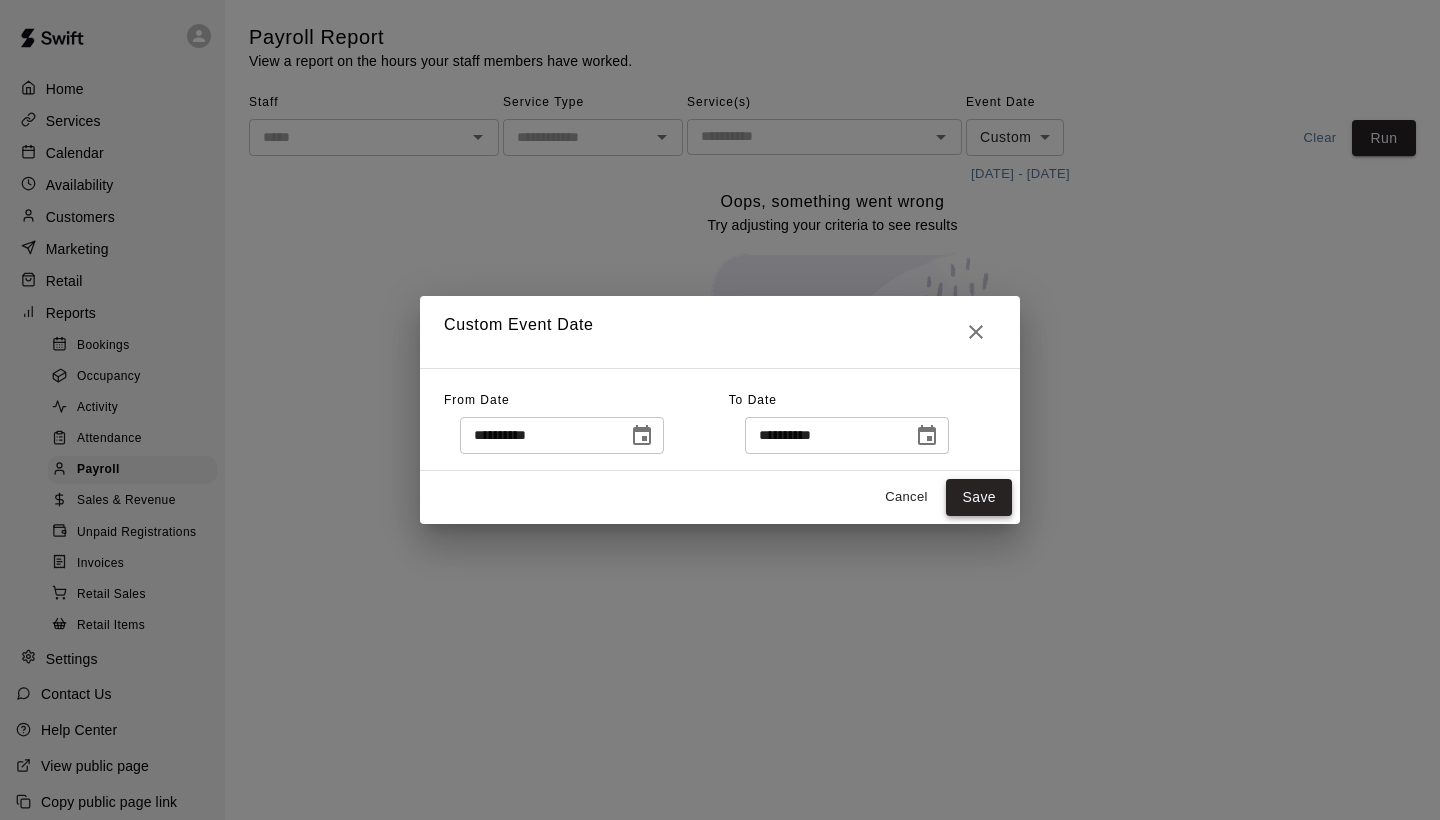 click on "Save" at bounding box center (979, 497) 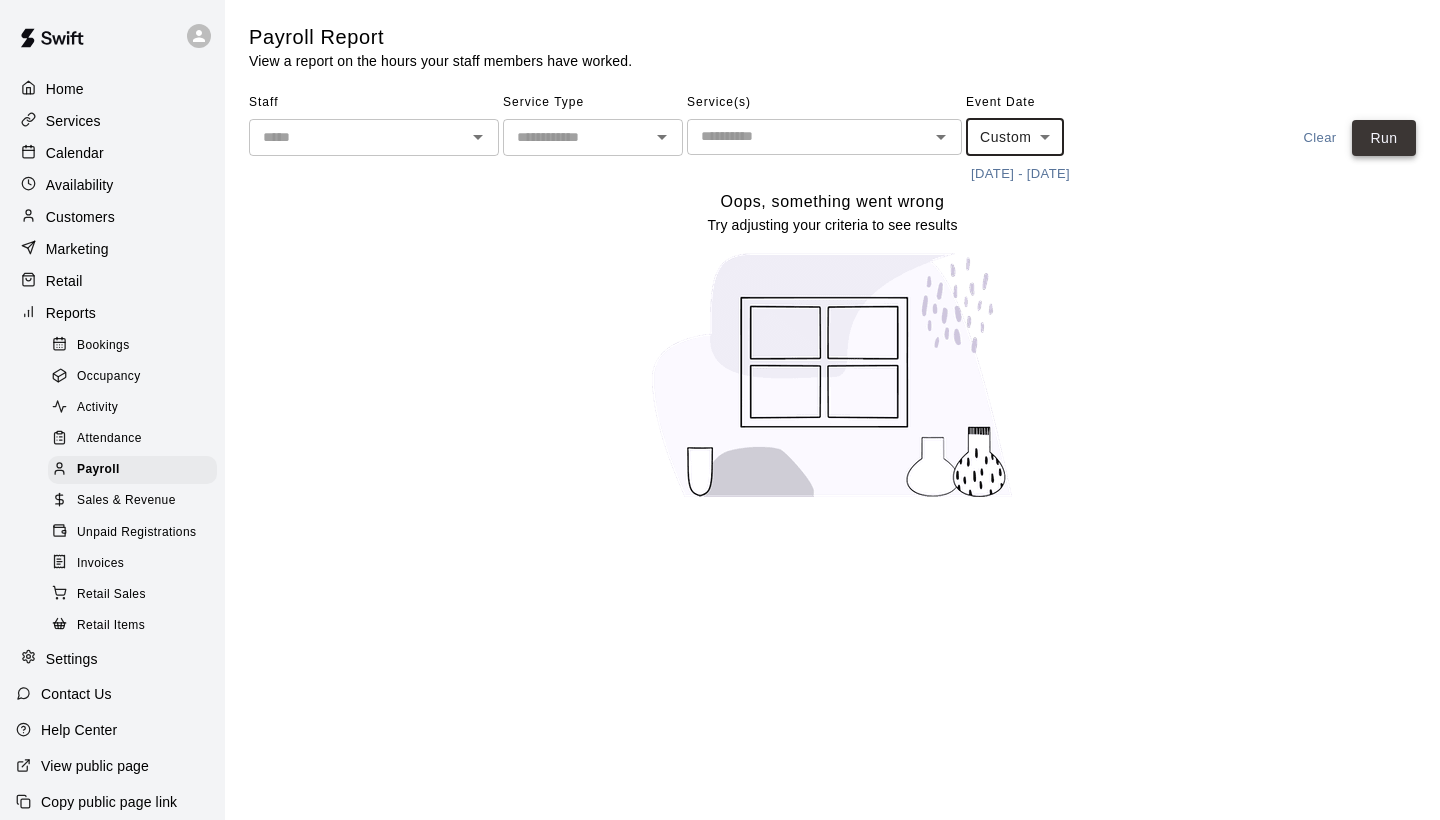 click on "Run" at bounding box center [1384, 138] 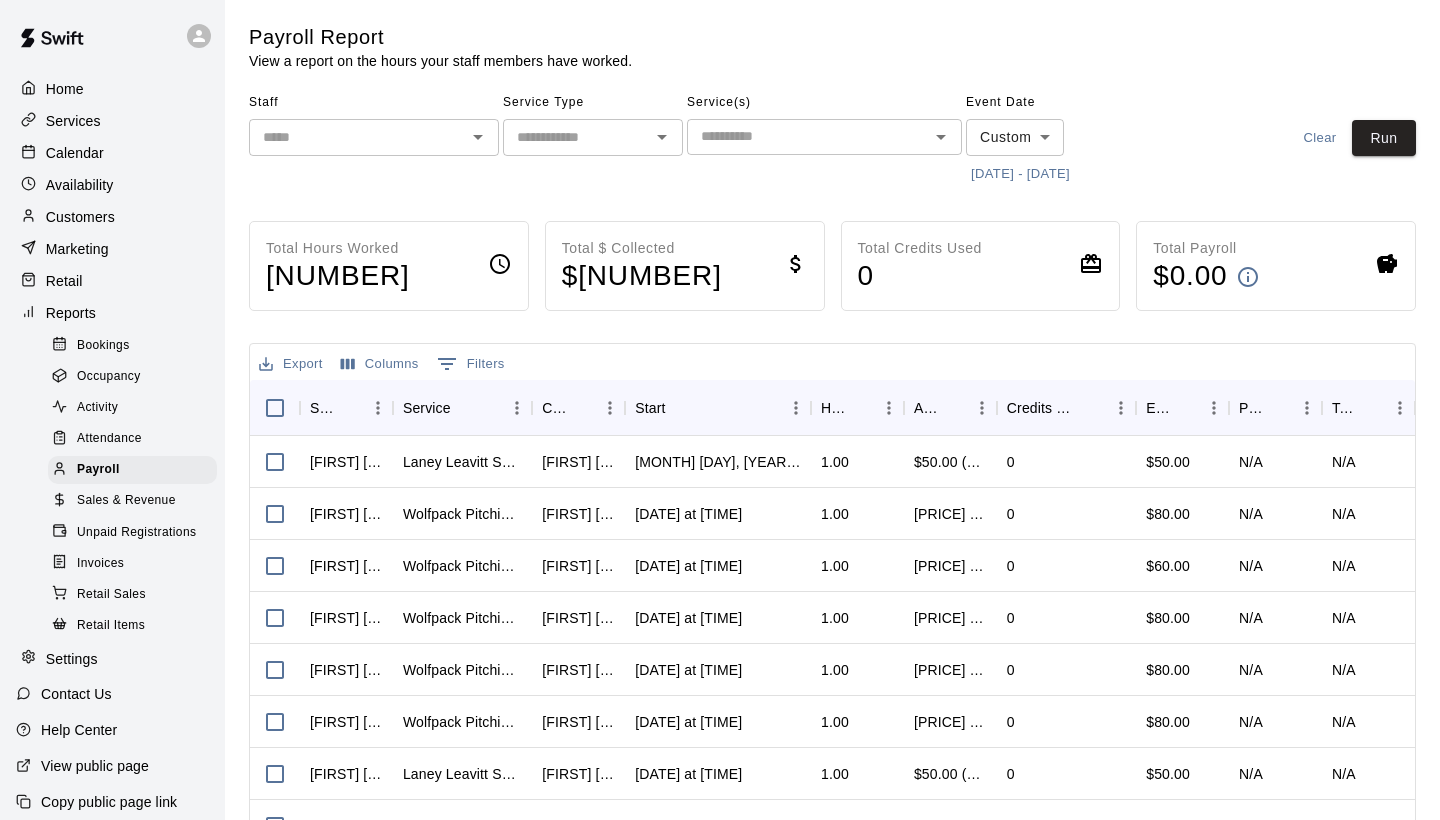 click 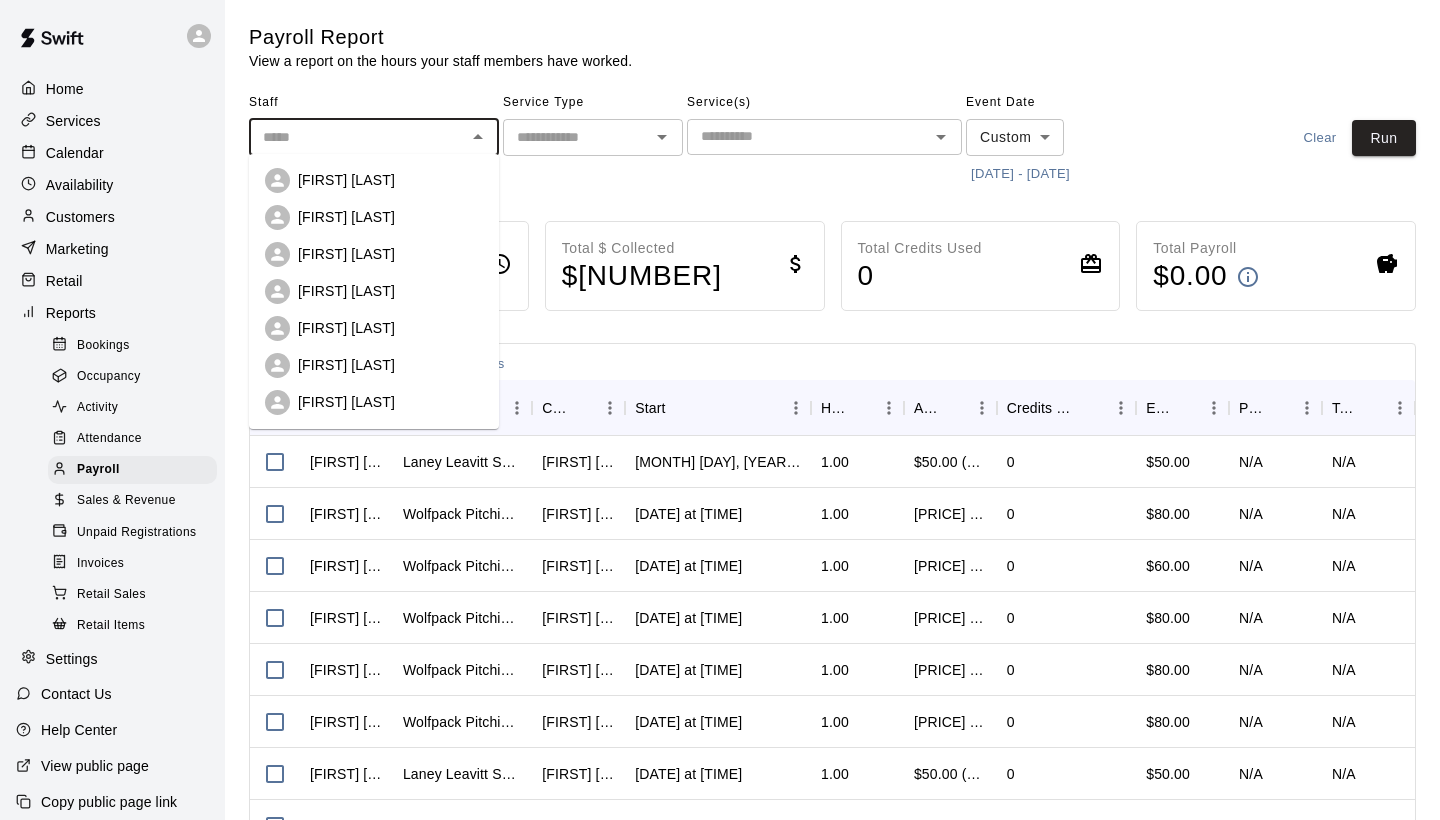 click on "[FIRST] [LAST]" at bounding box center (390, 180) 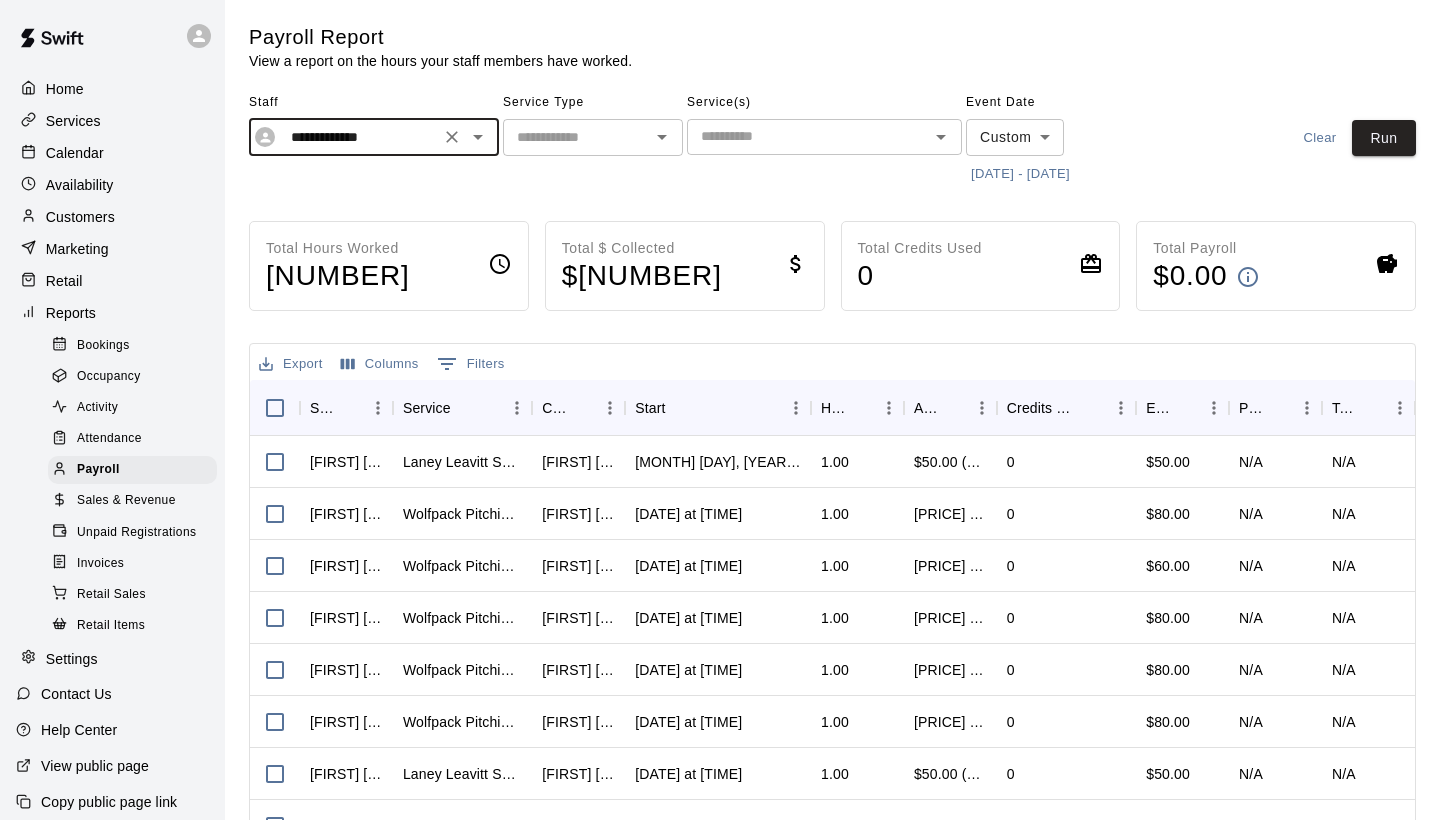 click at bounding box center [576, 137] 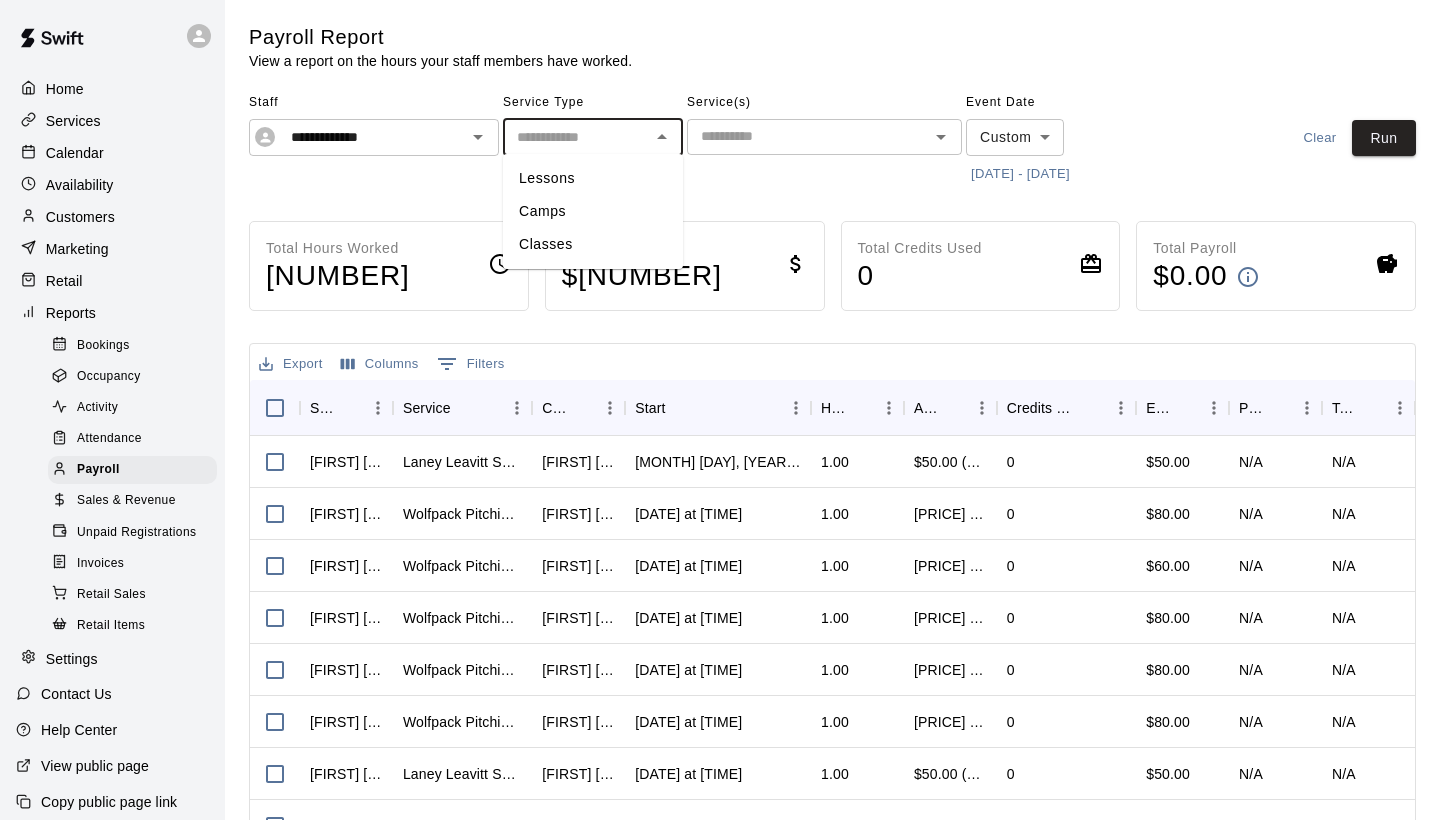 click on "Lessons" at bounding box center [593, 178] 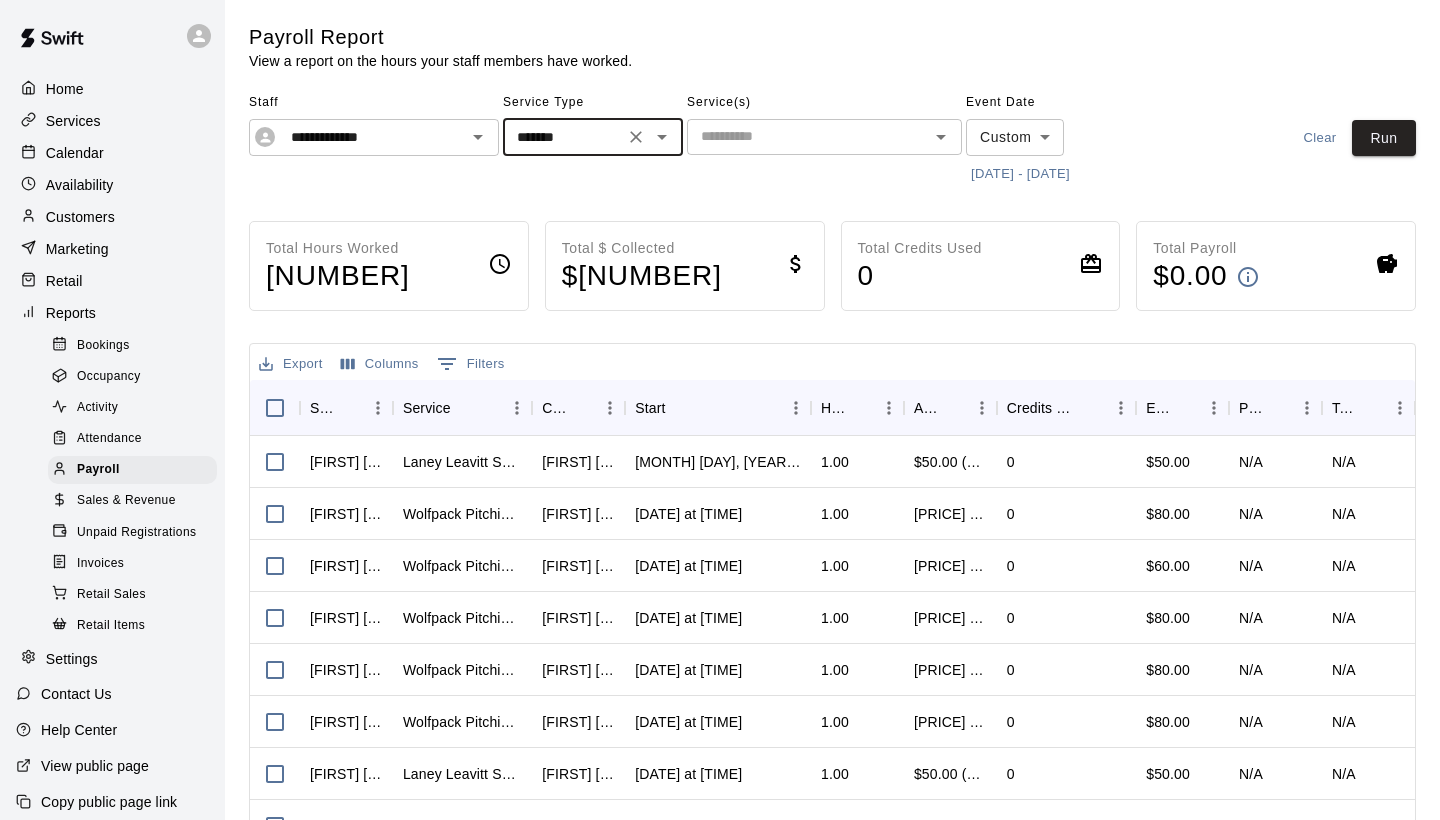 click at bounding box center (808, 136) 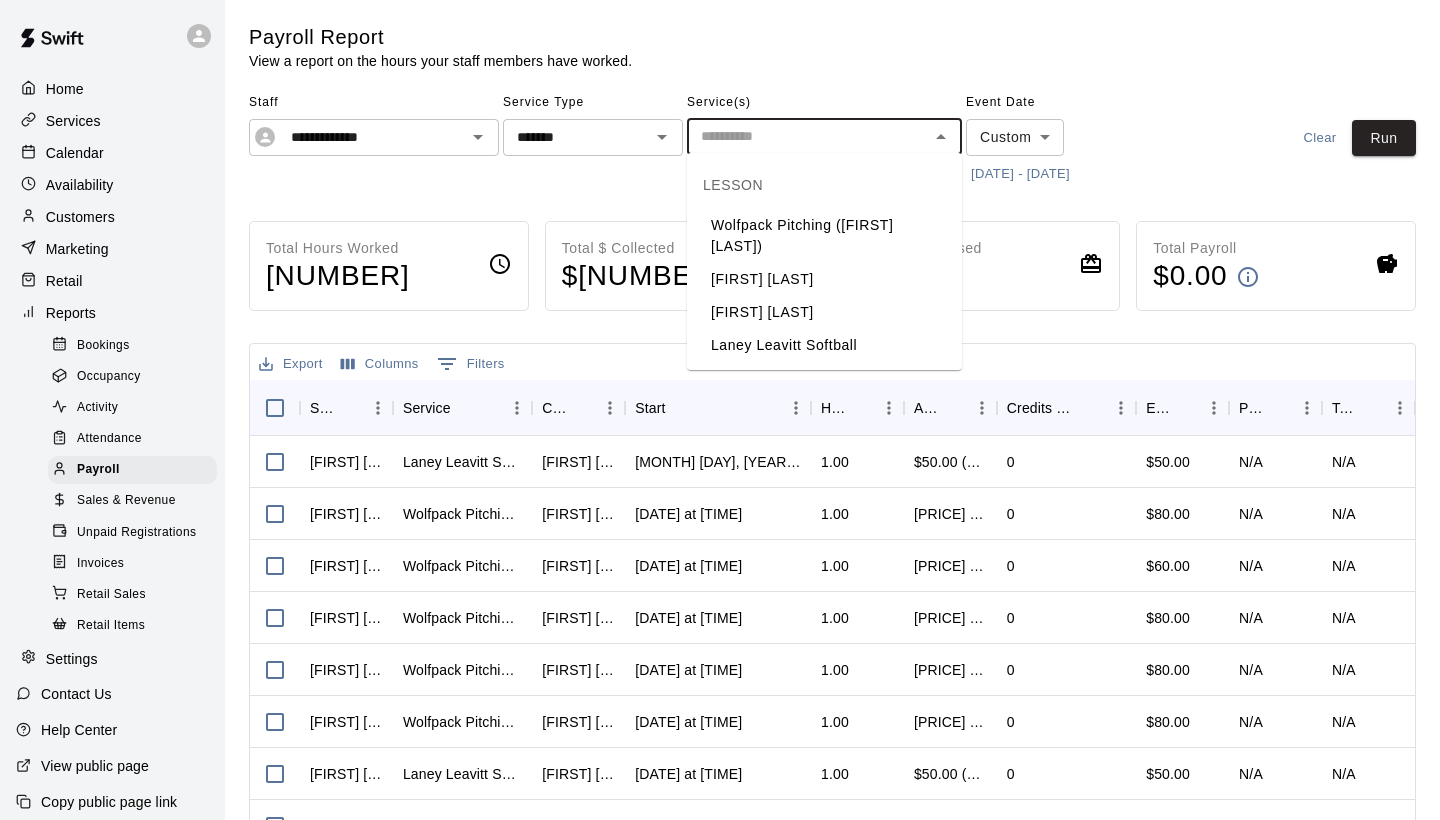 click on "LESSON" at bounding box center (824, 185) 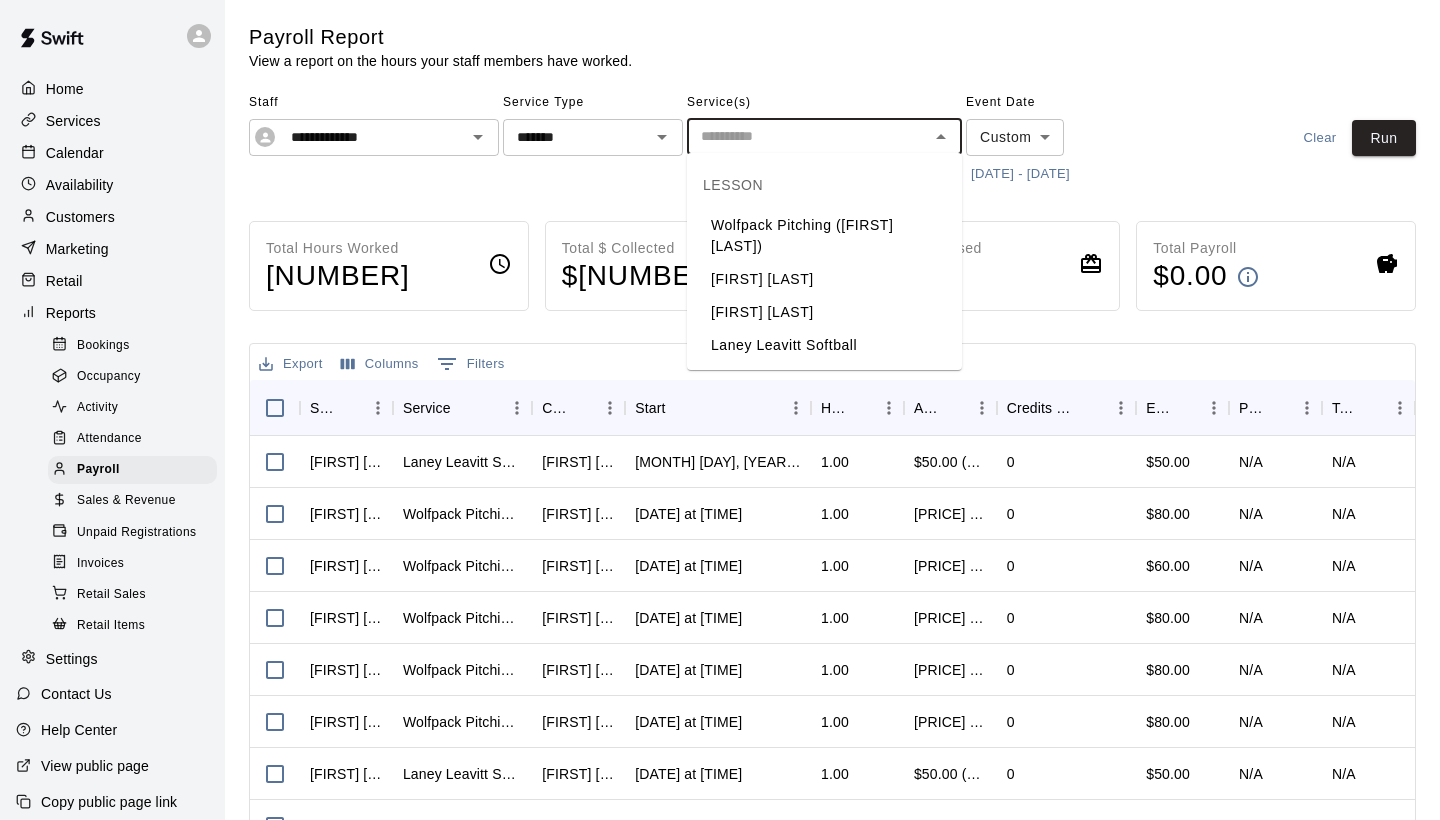 click on "Laney Leavitt Softball" at bounding box center [824, 345] 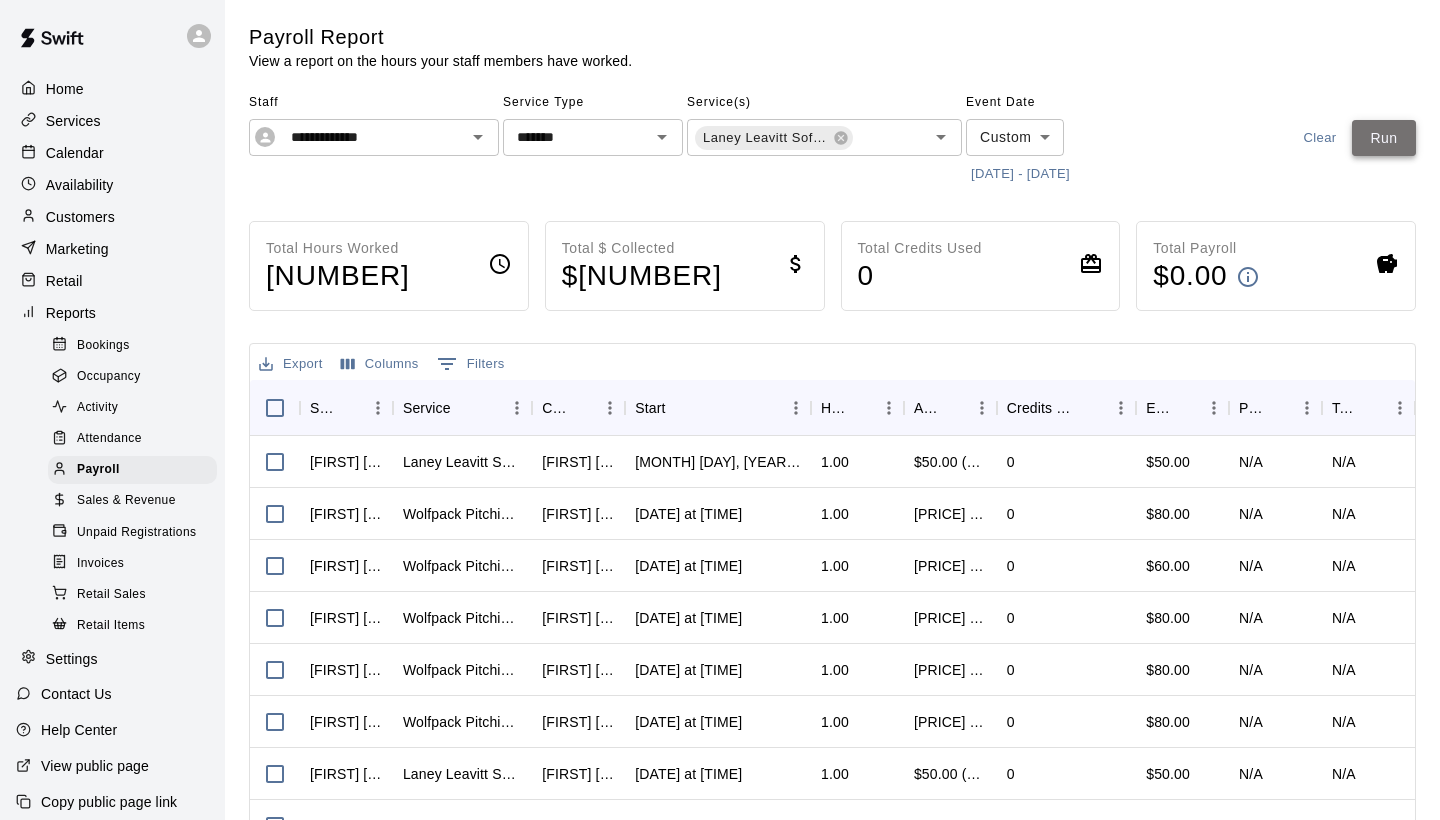 click on "Run" at bounding box center [1384, 138] 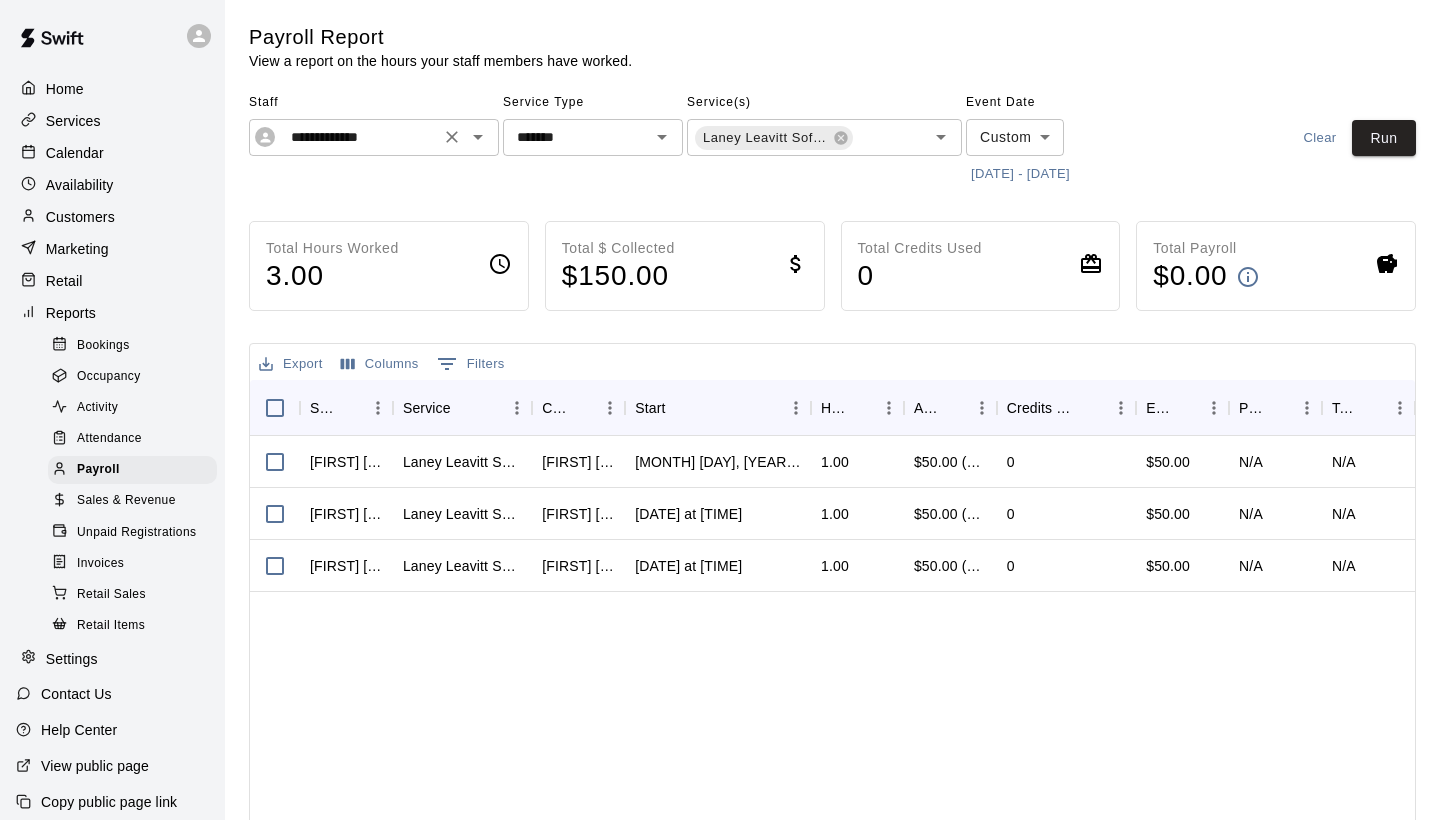 click at bounding box center [464, 137] 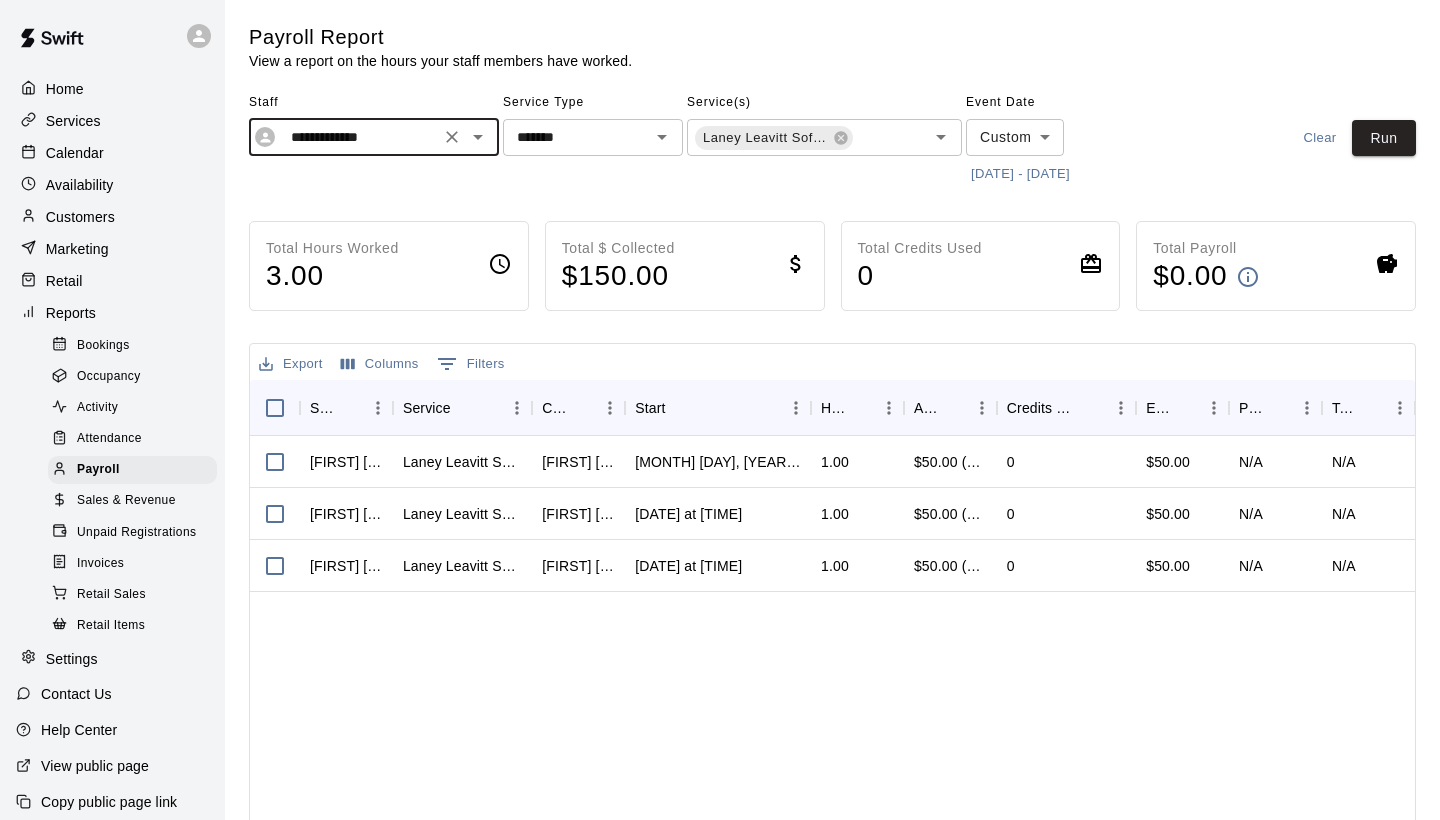 click 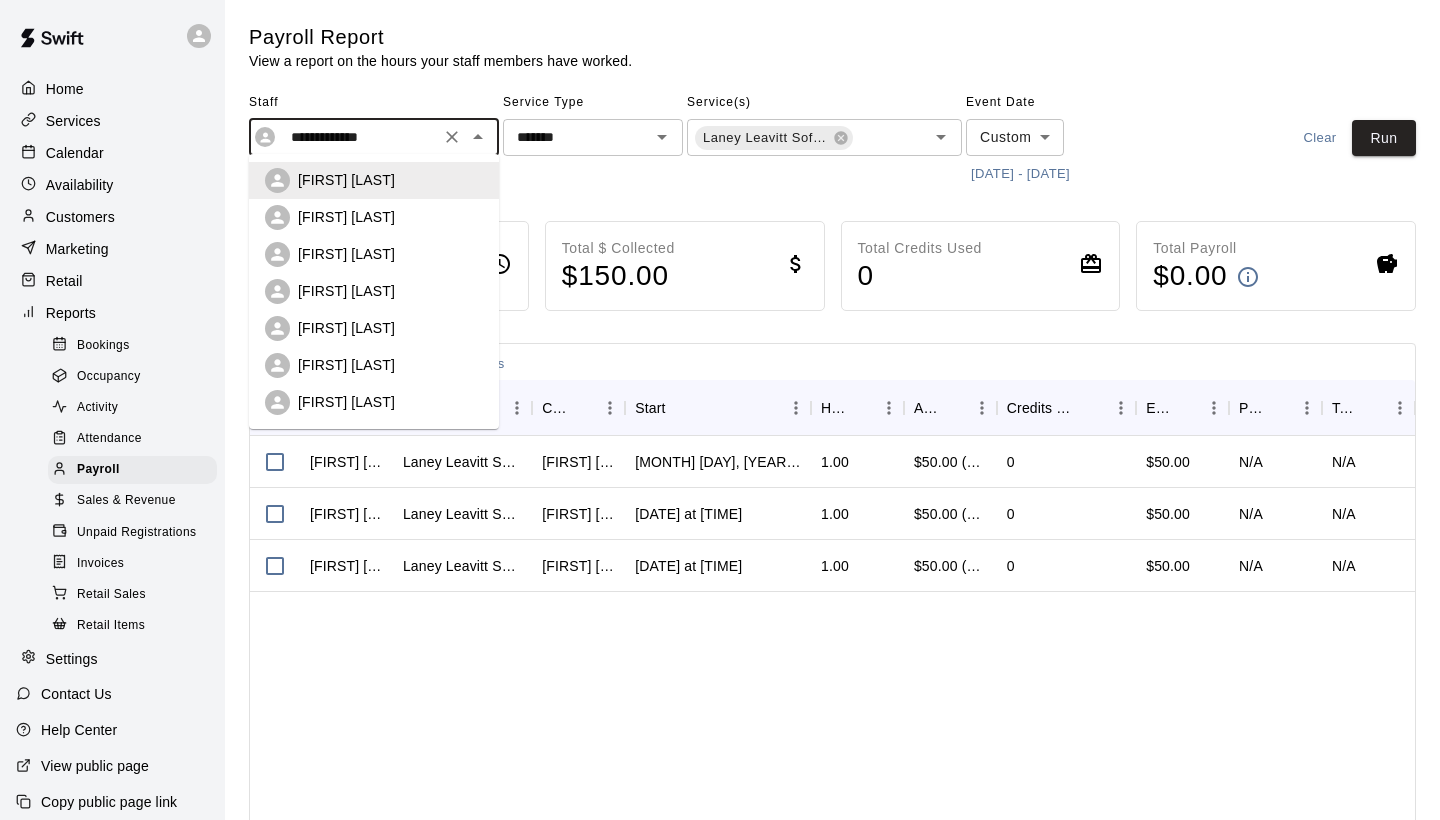 click on "[FIRST] [LAST]" at bounding box center [346, 328] 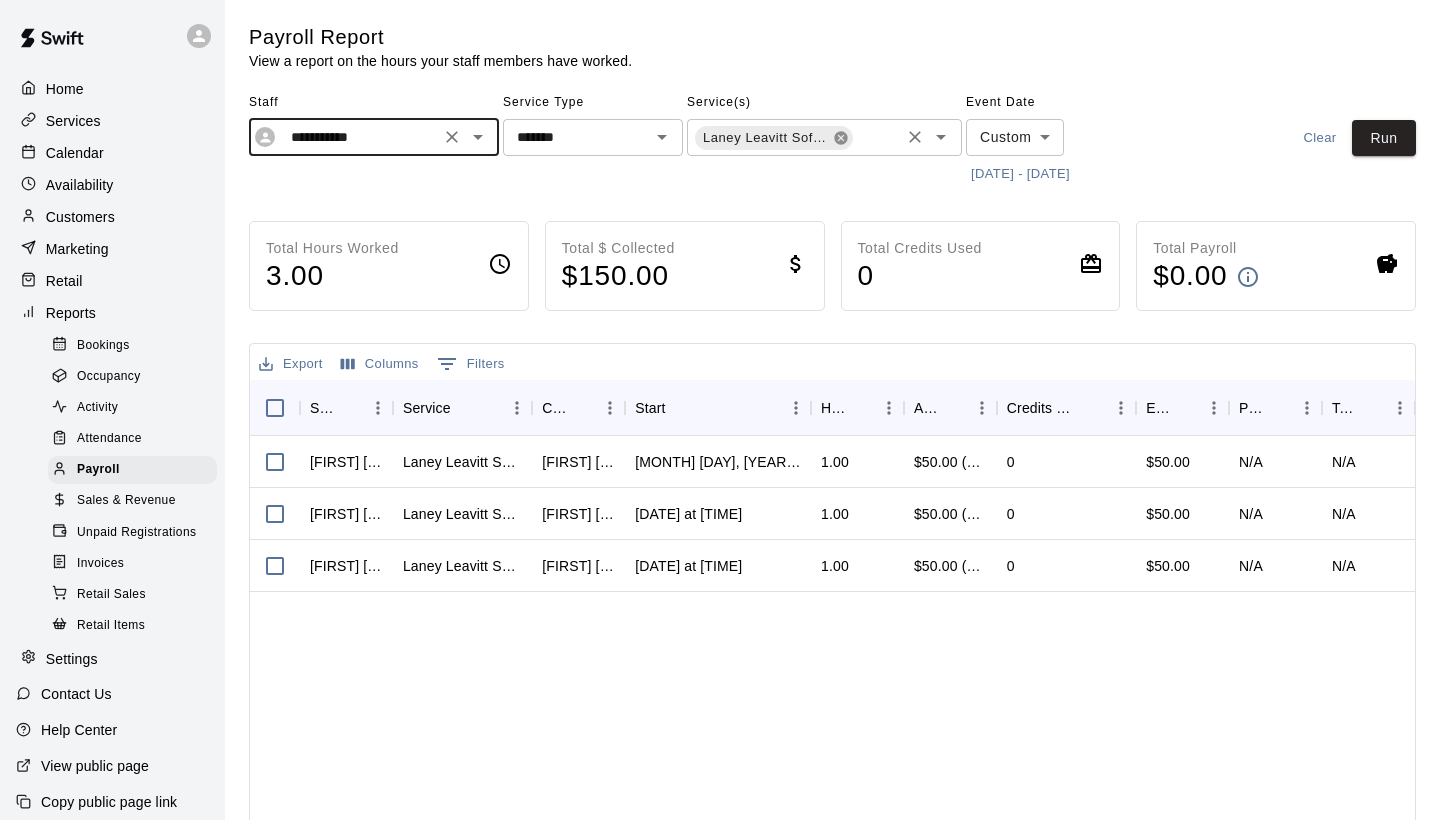 click 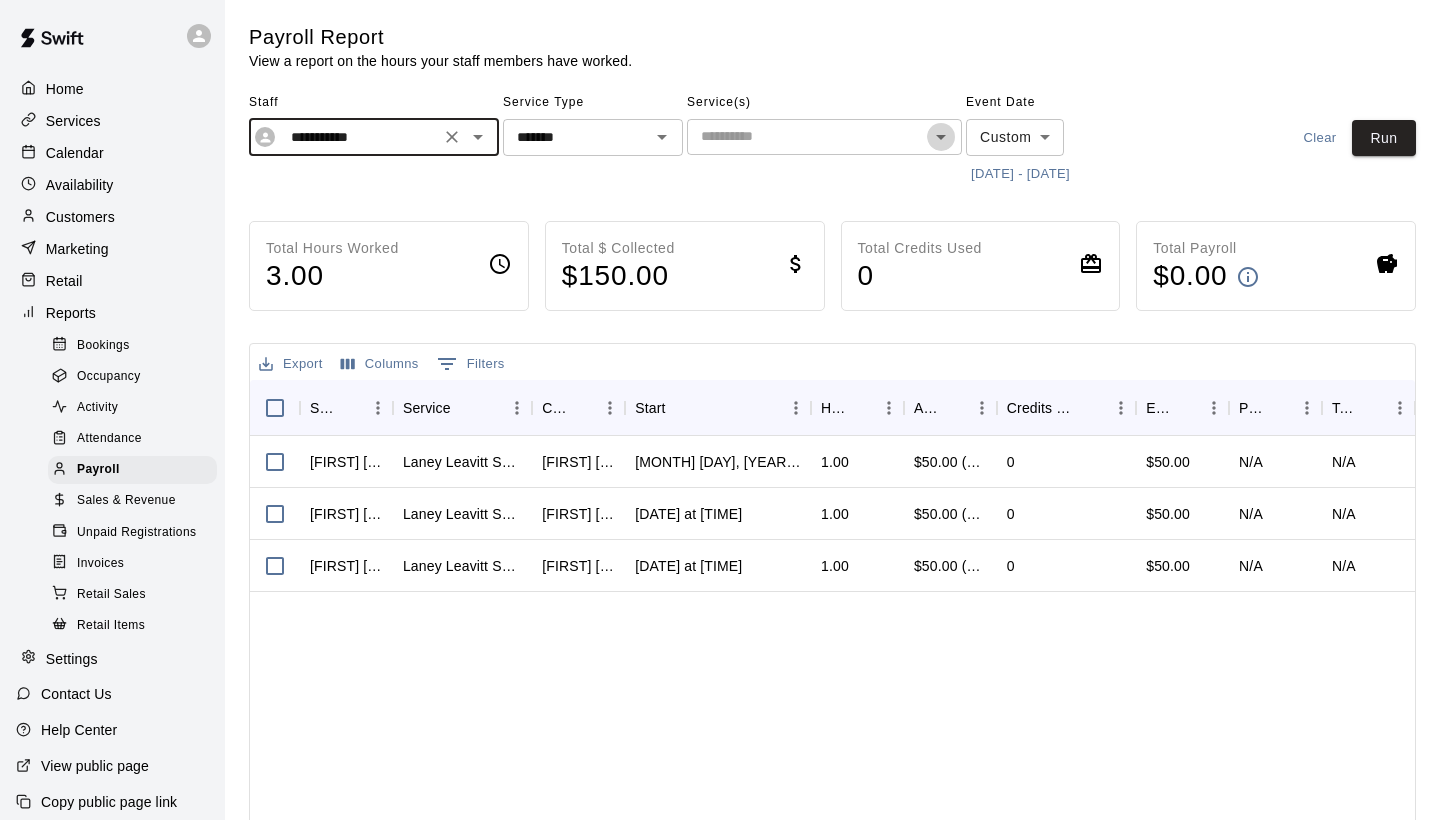 click 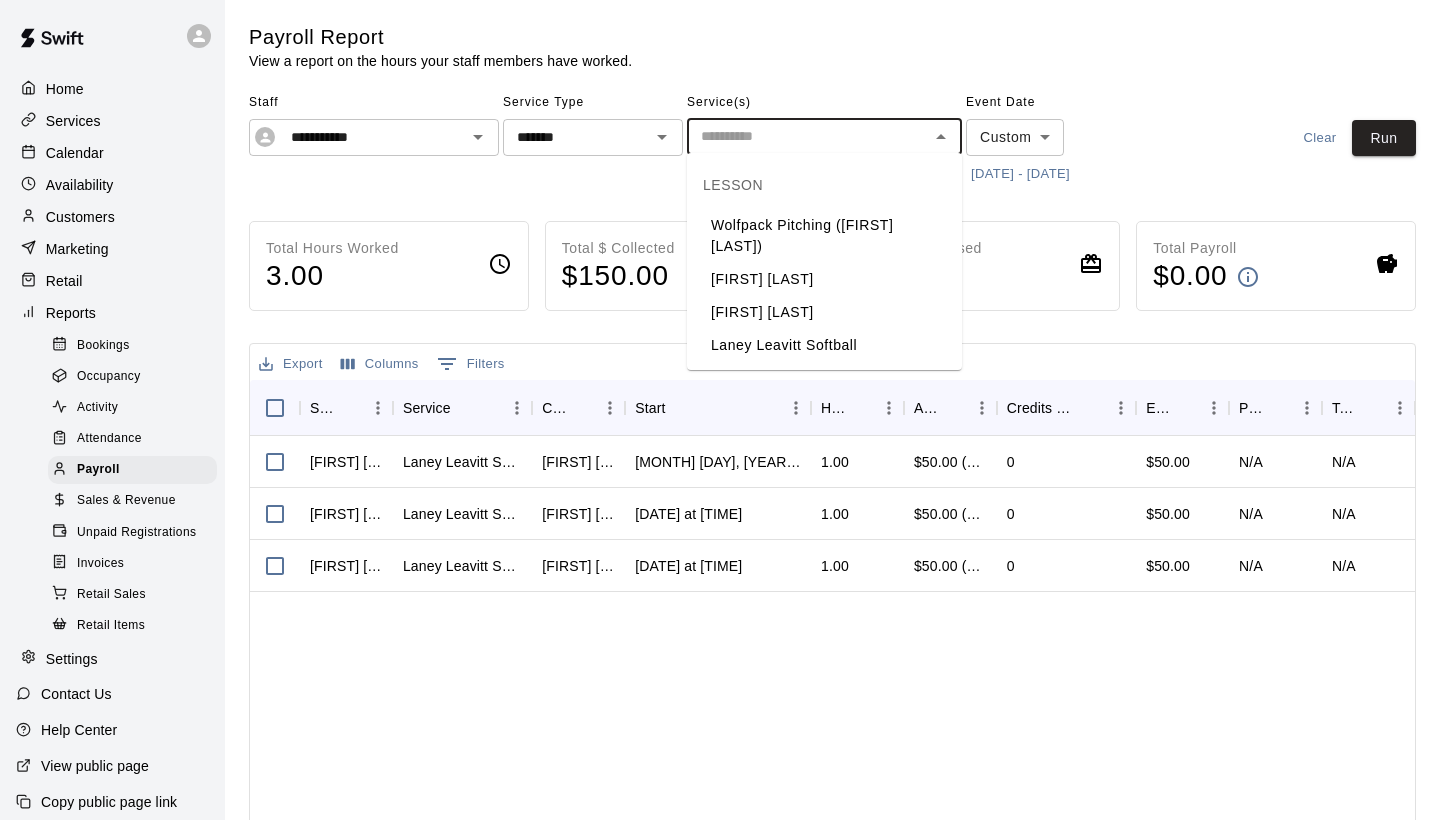 click on "Wolfpack Pitching ([FIRST] [LAST])" at bounding box center (824, 236) 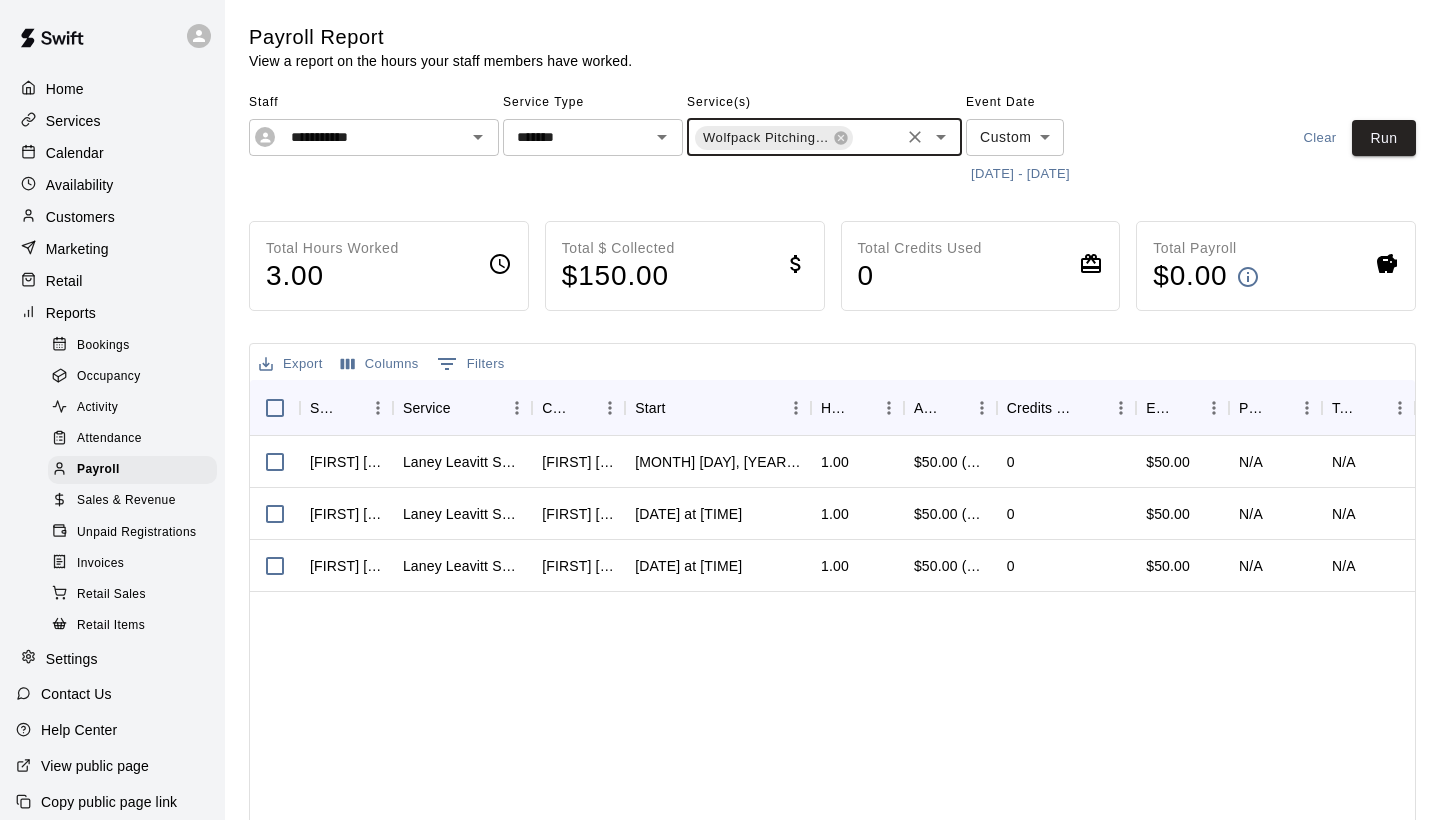 click on "**********" at bounding box center [720, 525] 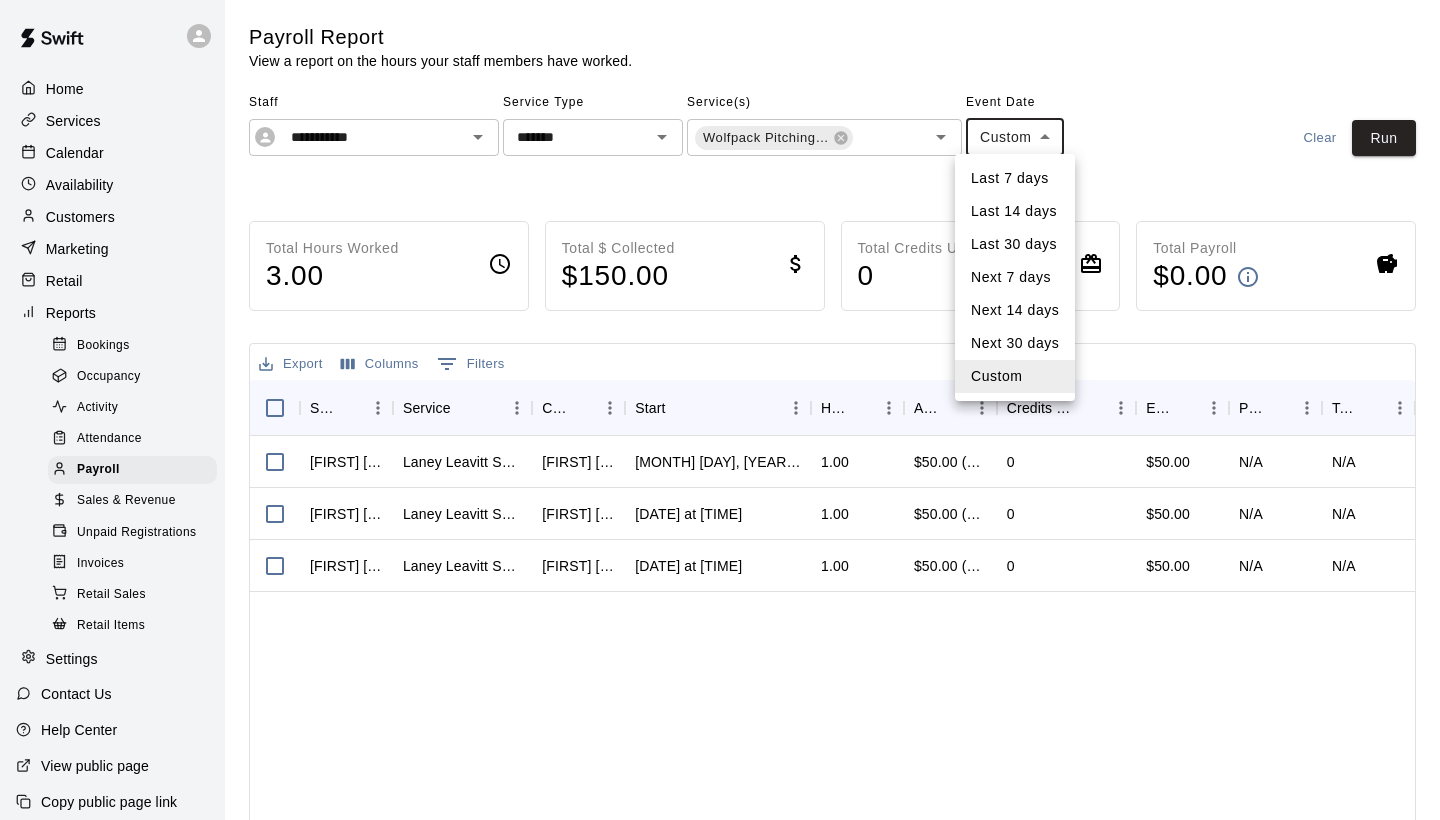 click on "Custom" at bounding box center [1015, 376] 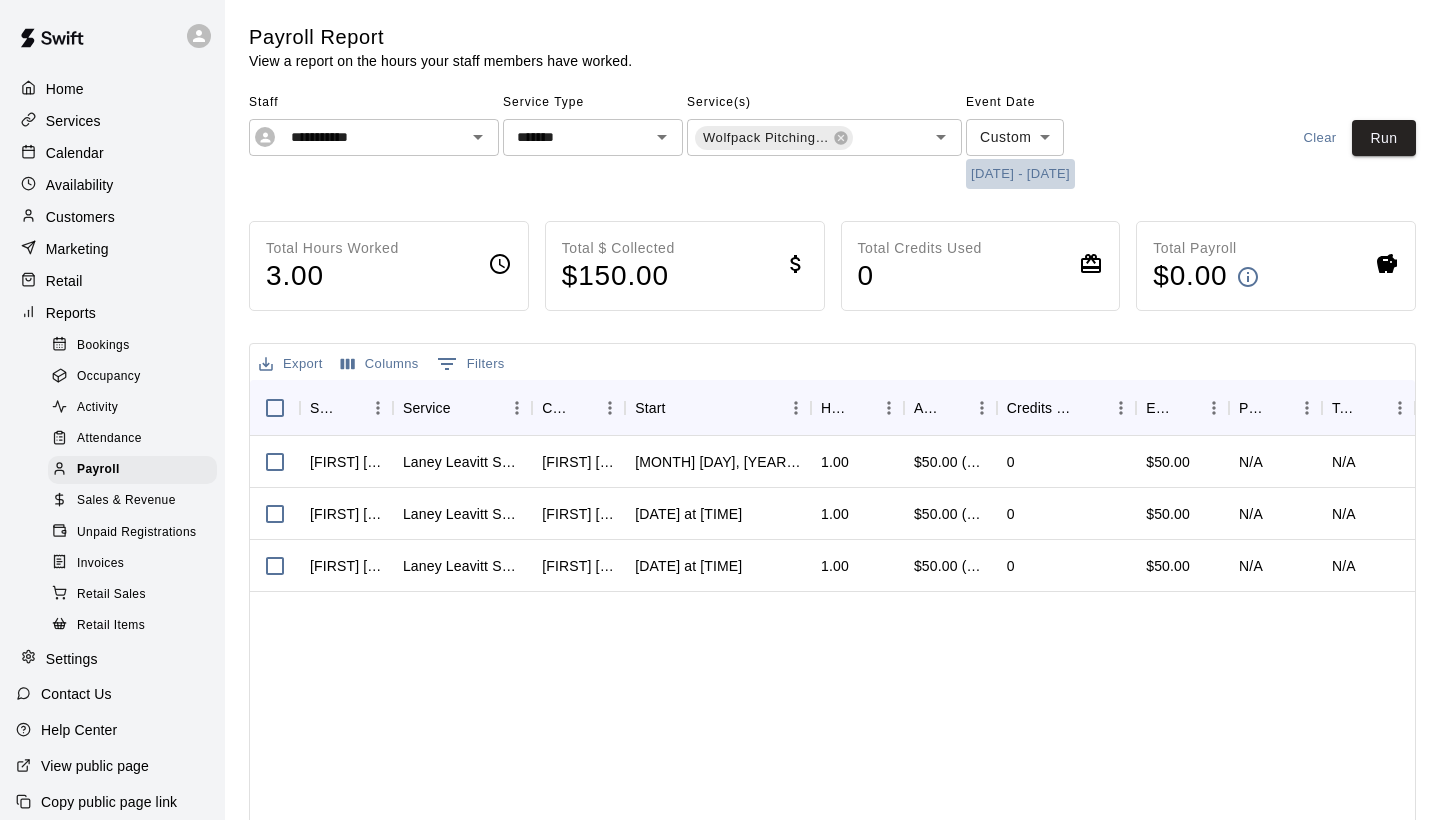 click on "[DATE] - [DATE]" at bounding box center [1020, 174] 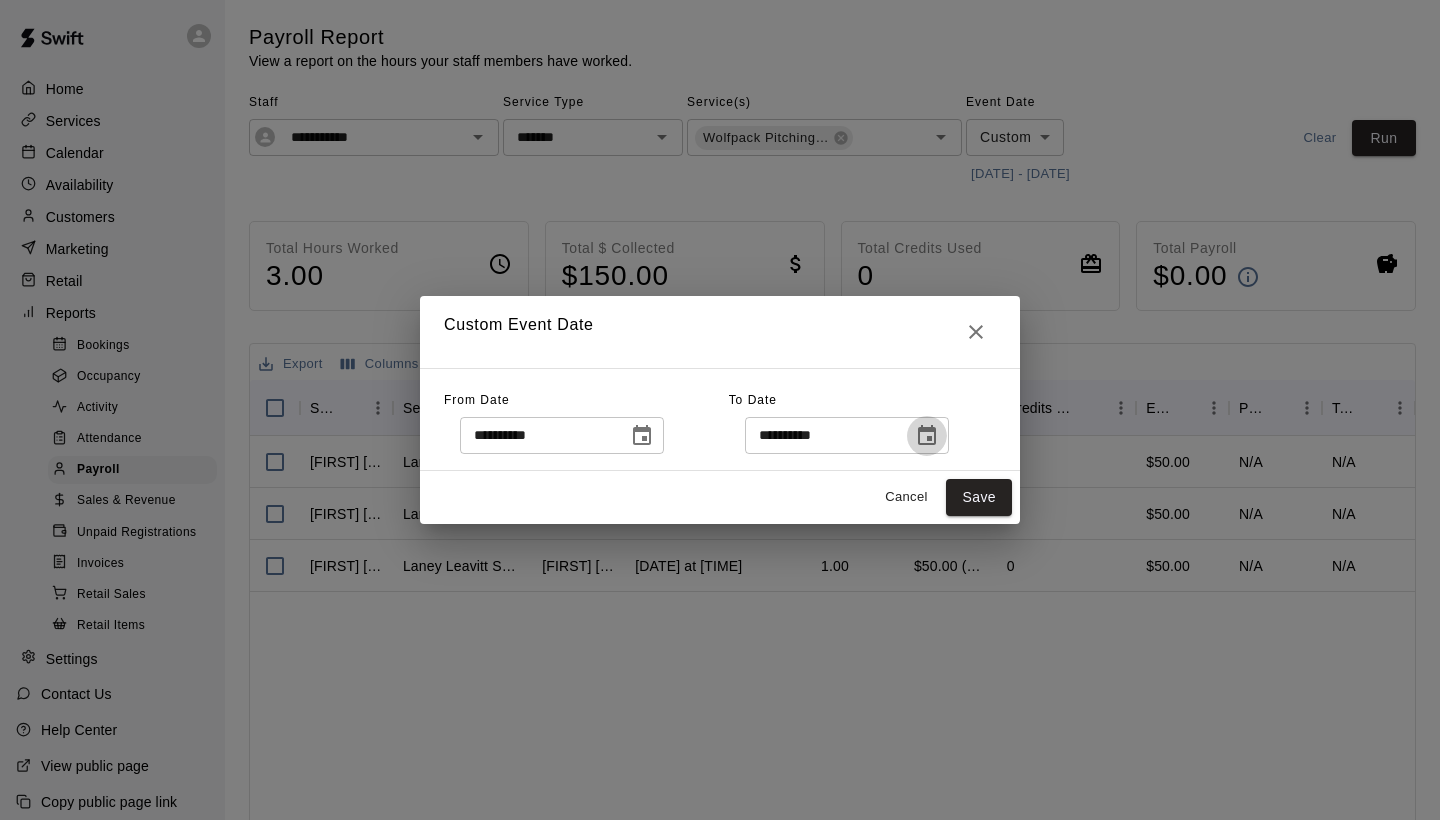 click 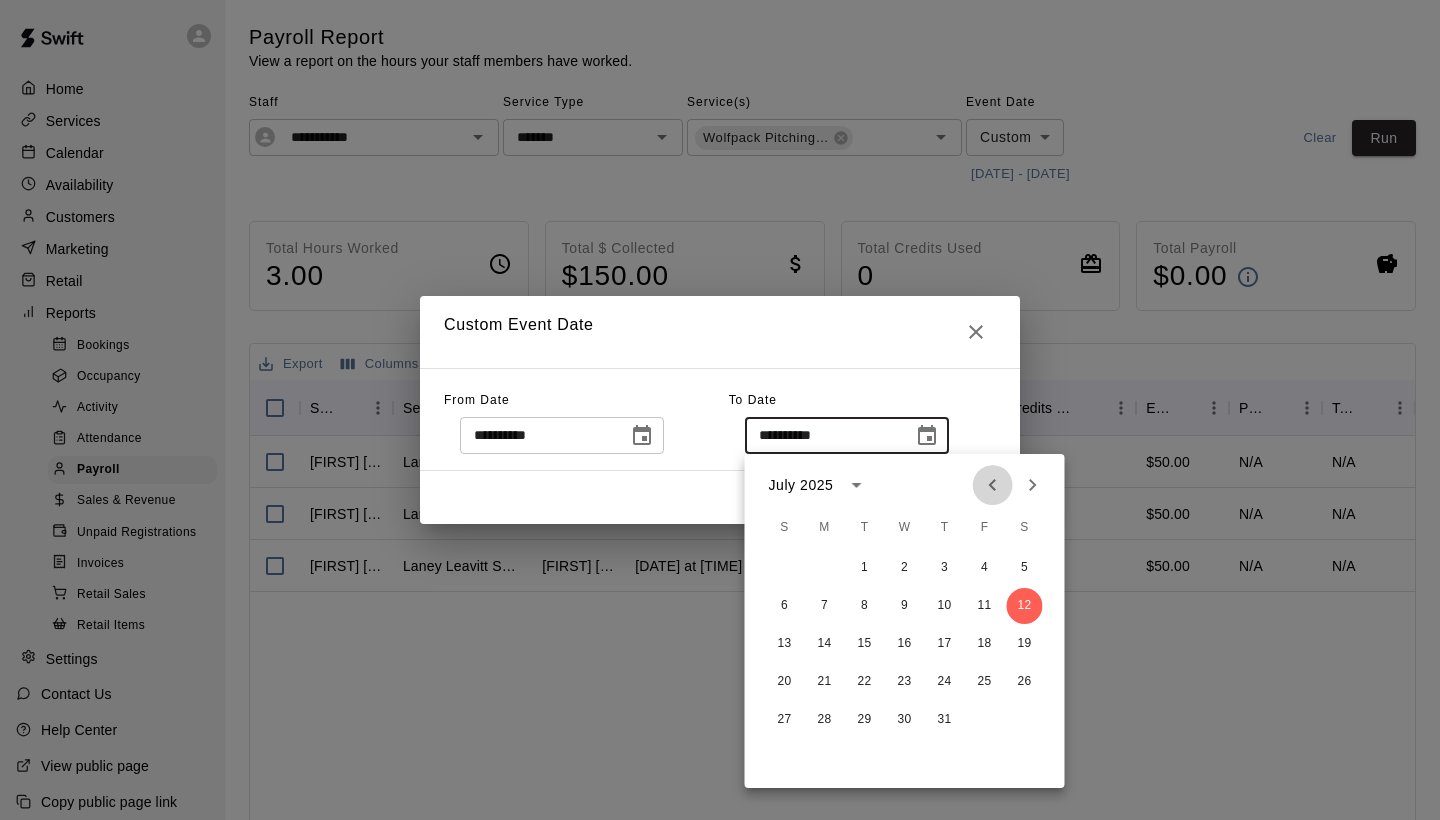 click 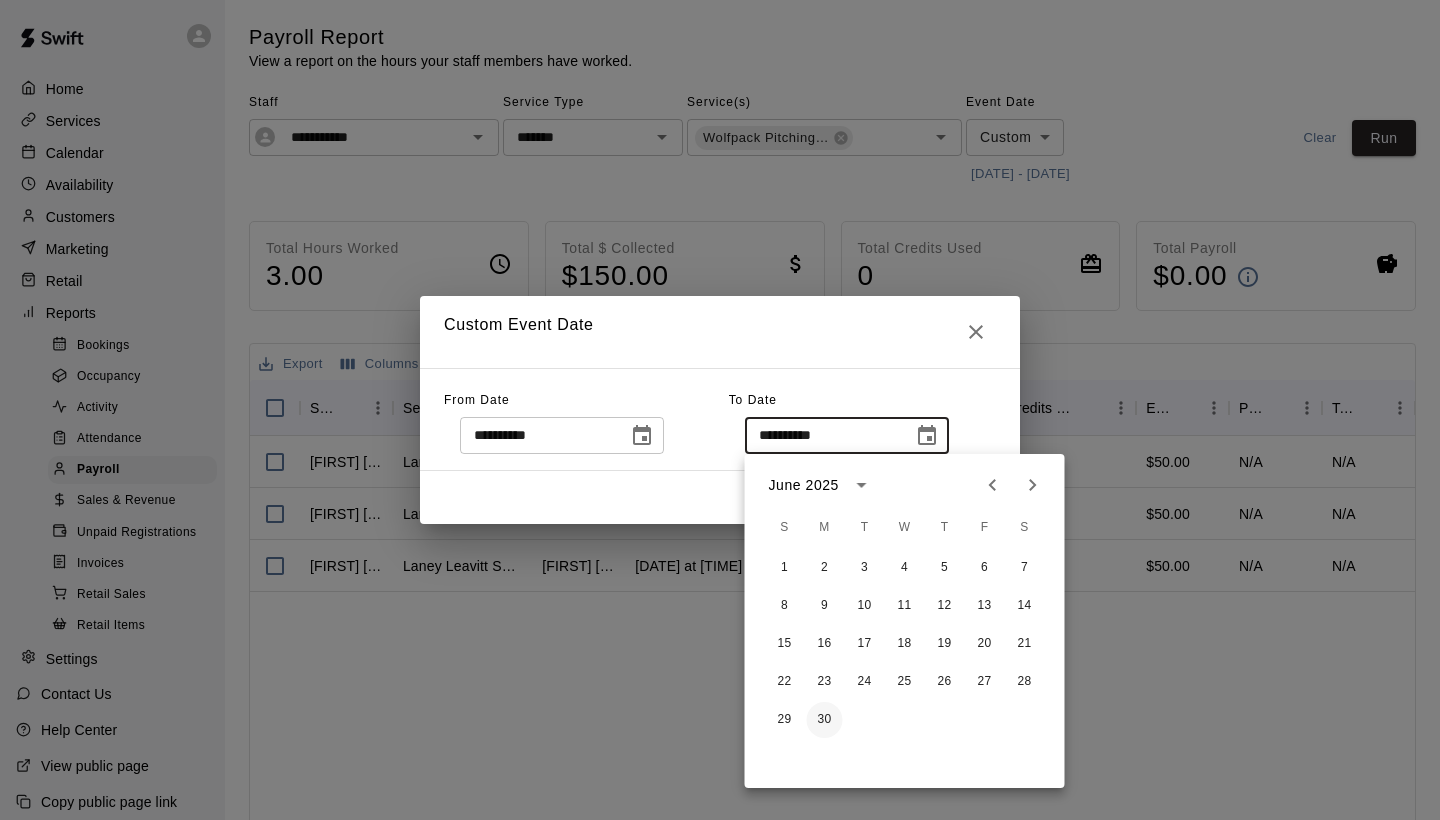 click on "30" at bounding box center (825, 720) 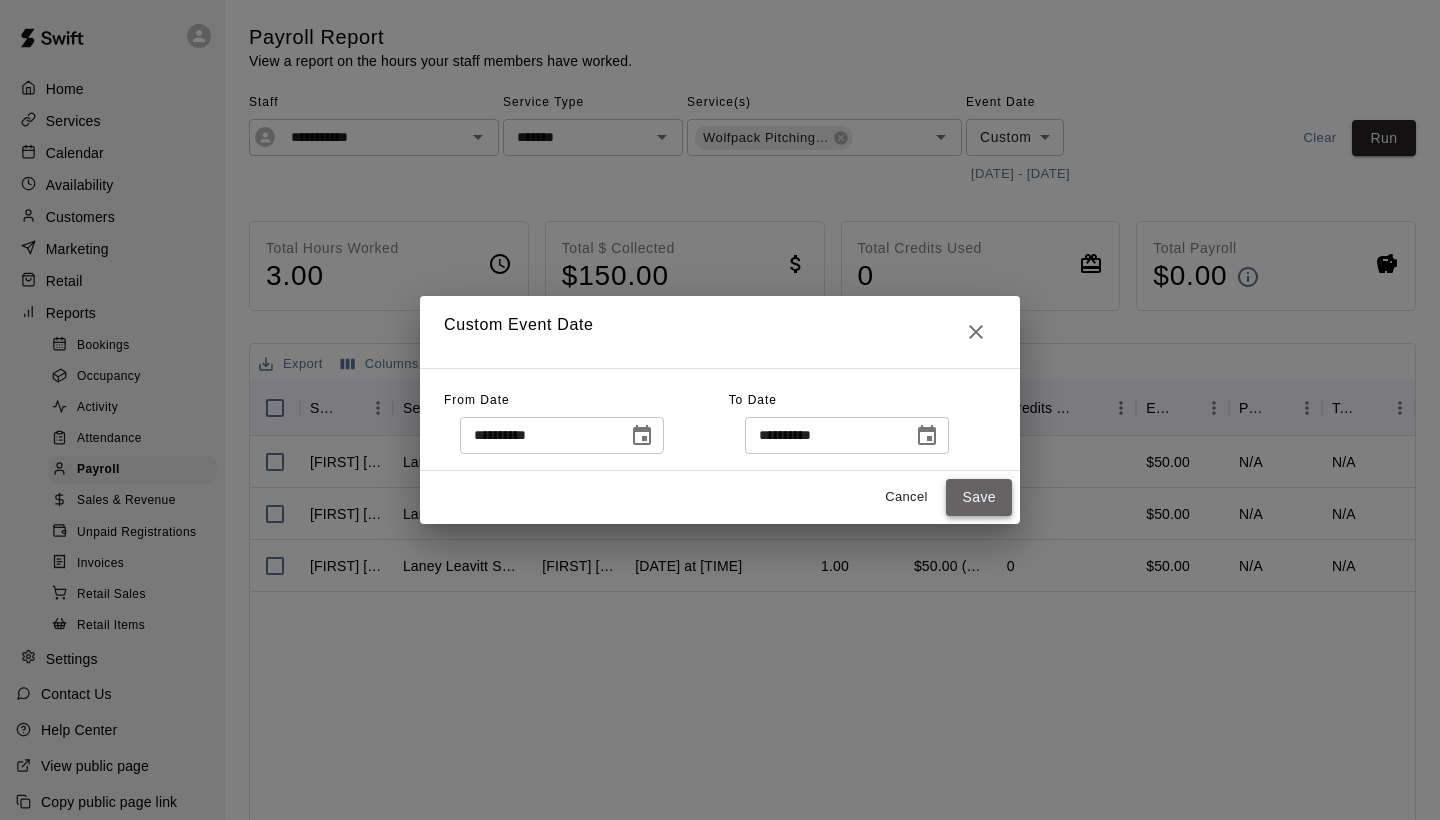 click on "Save" at bounding box center [979, 497] 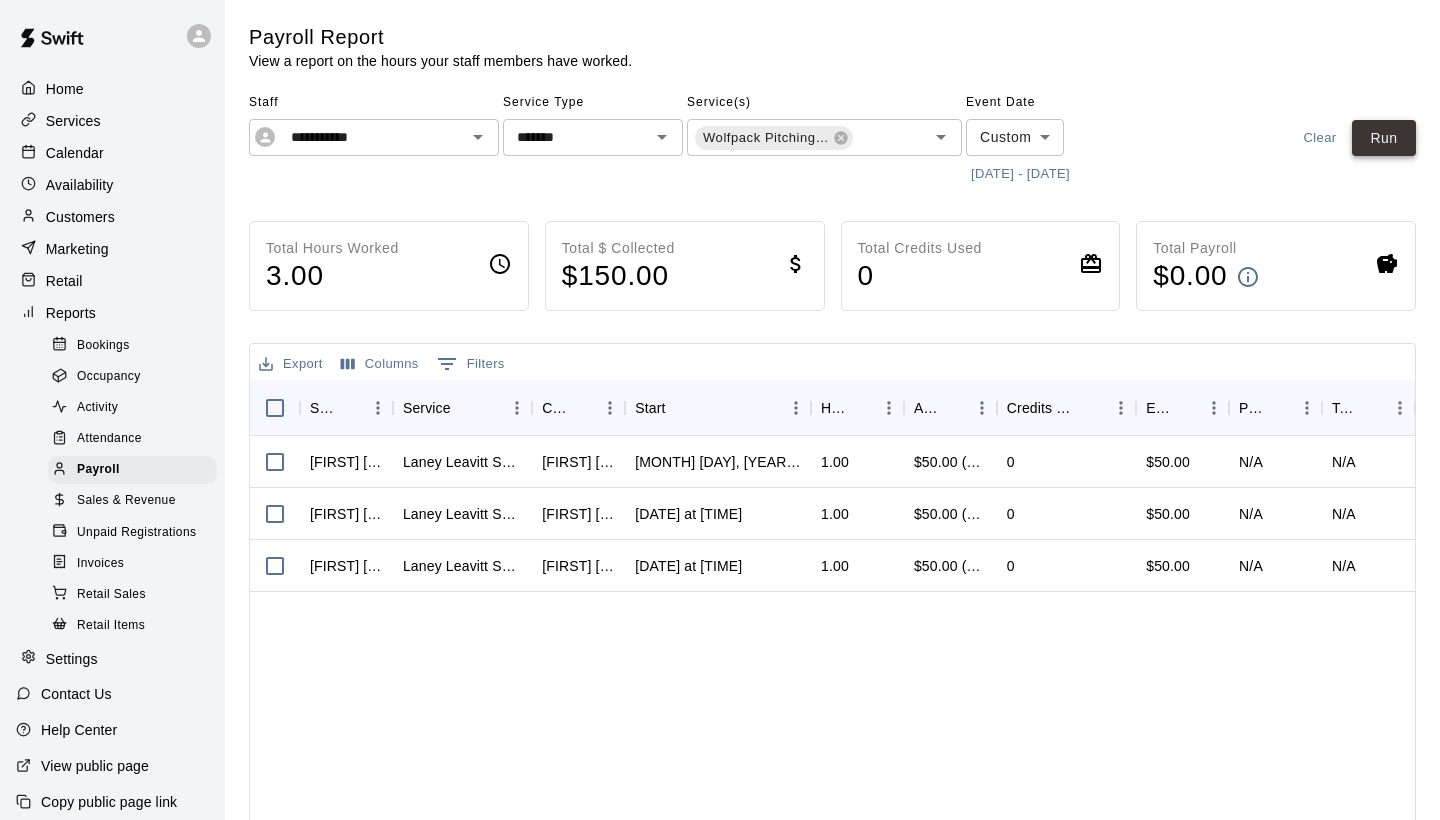 click on "Run" at bounding box center [1384, 138] 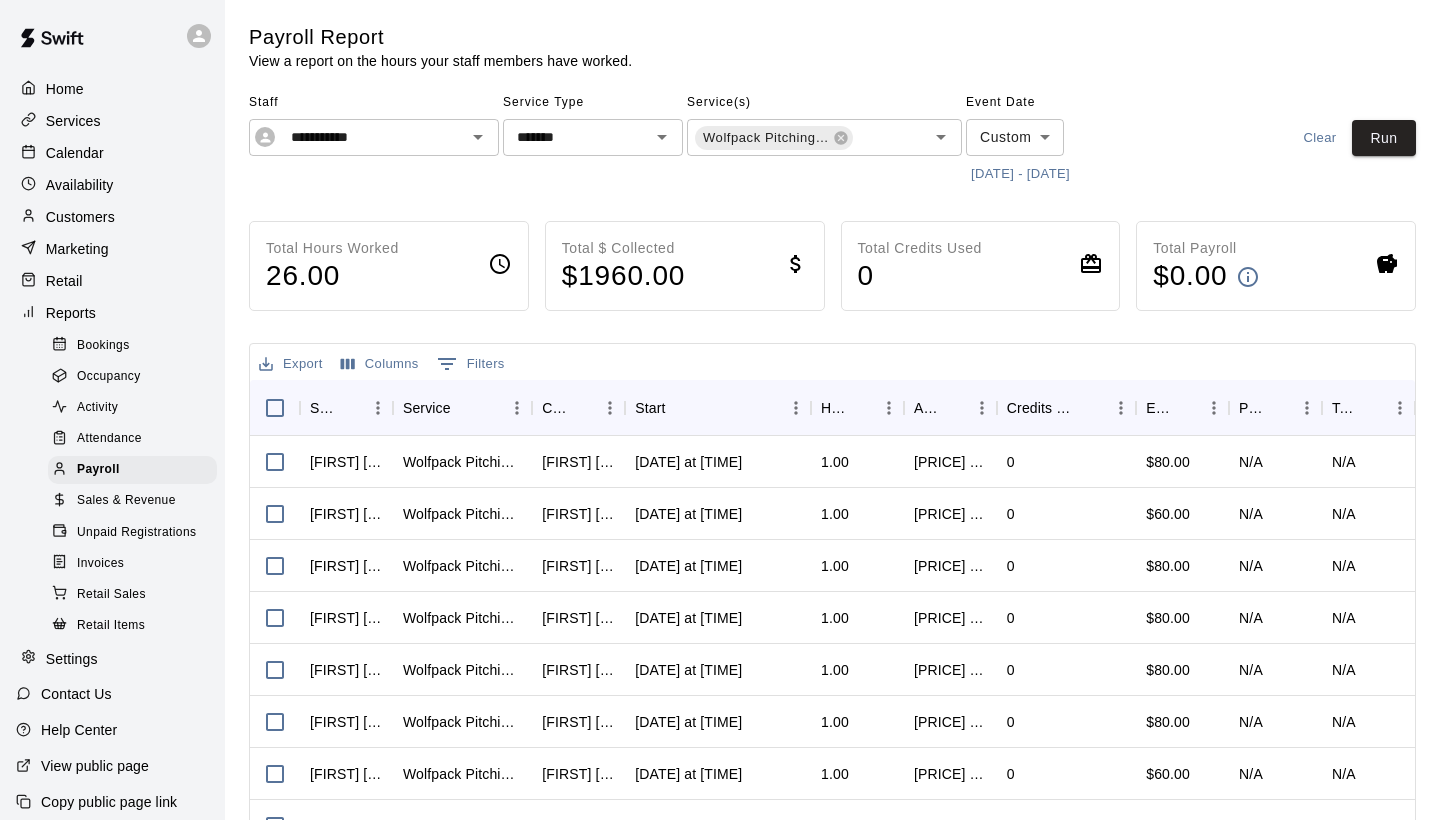 click on "**********" at bounding box center (832, 533) 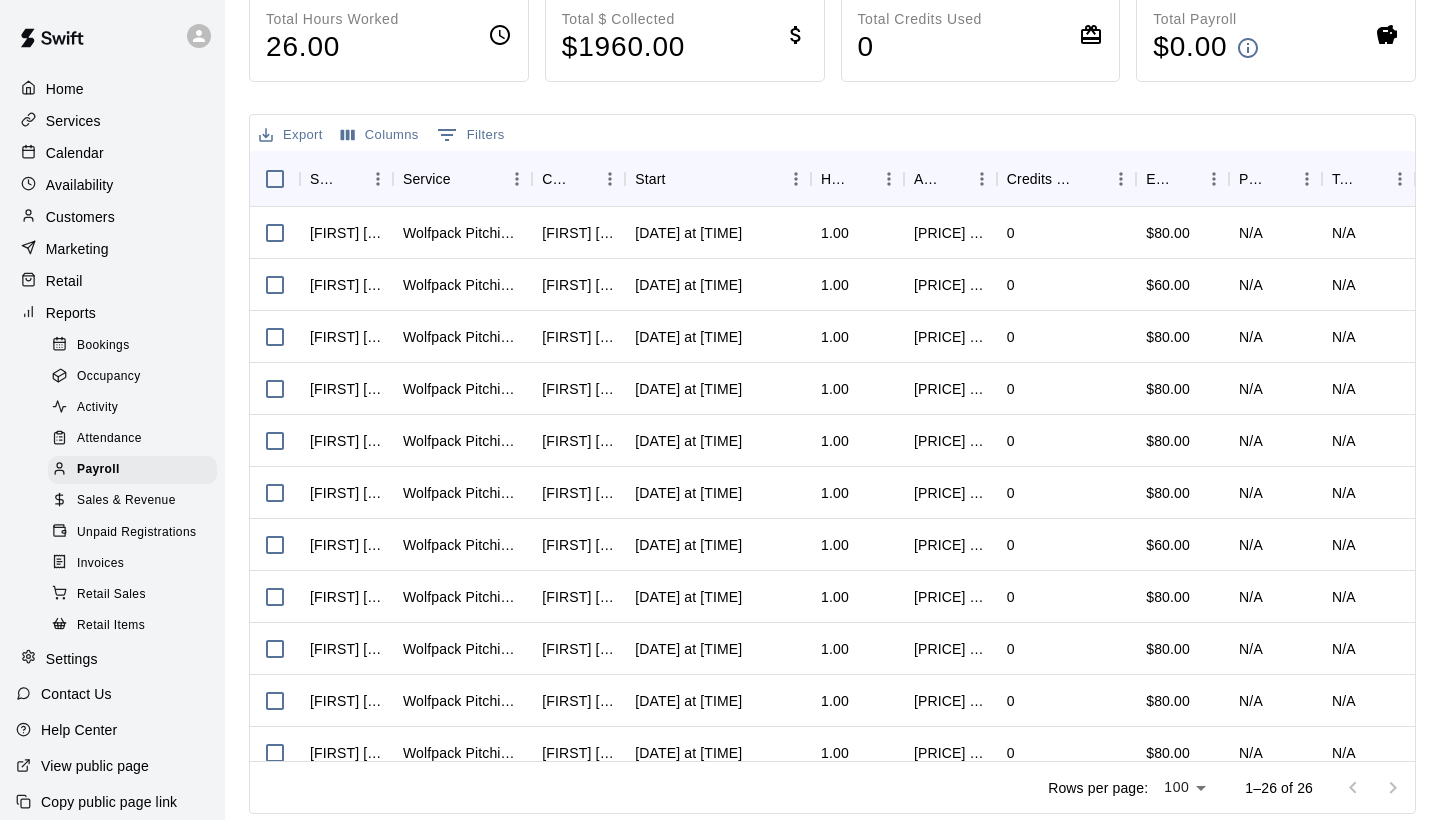 scroll, scrollTop: 228, scrollLeft: 0, axis: vertical 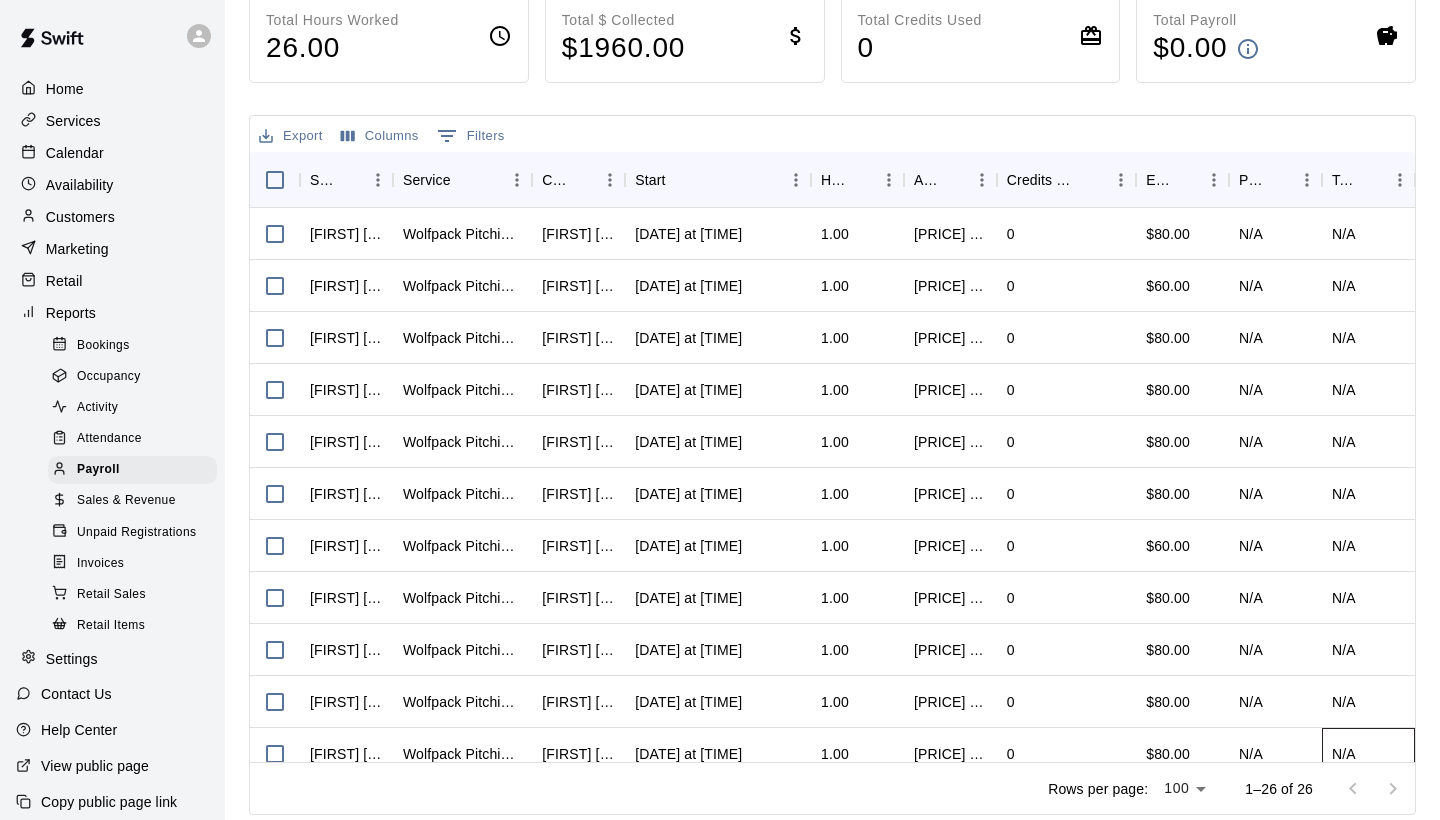 click on "N/A" at bounding box center (1368, 754) 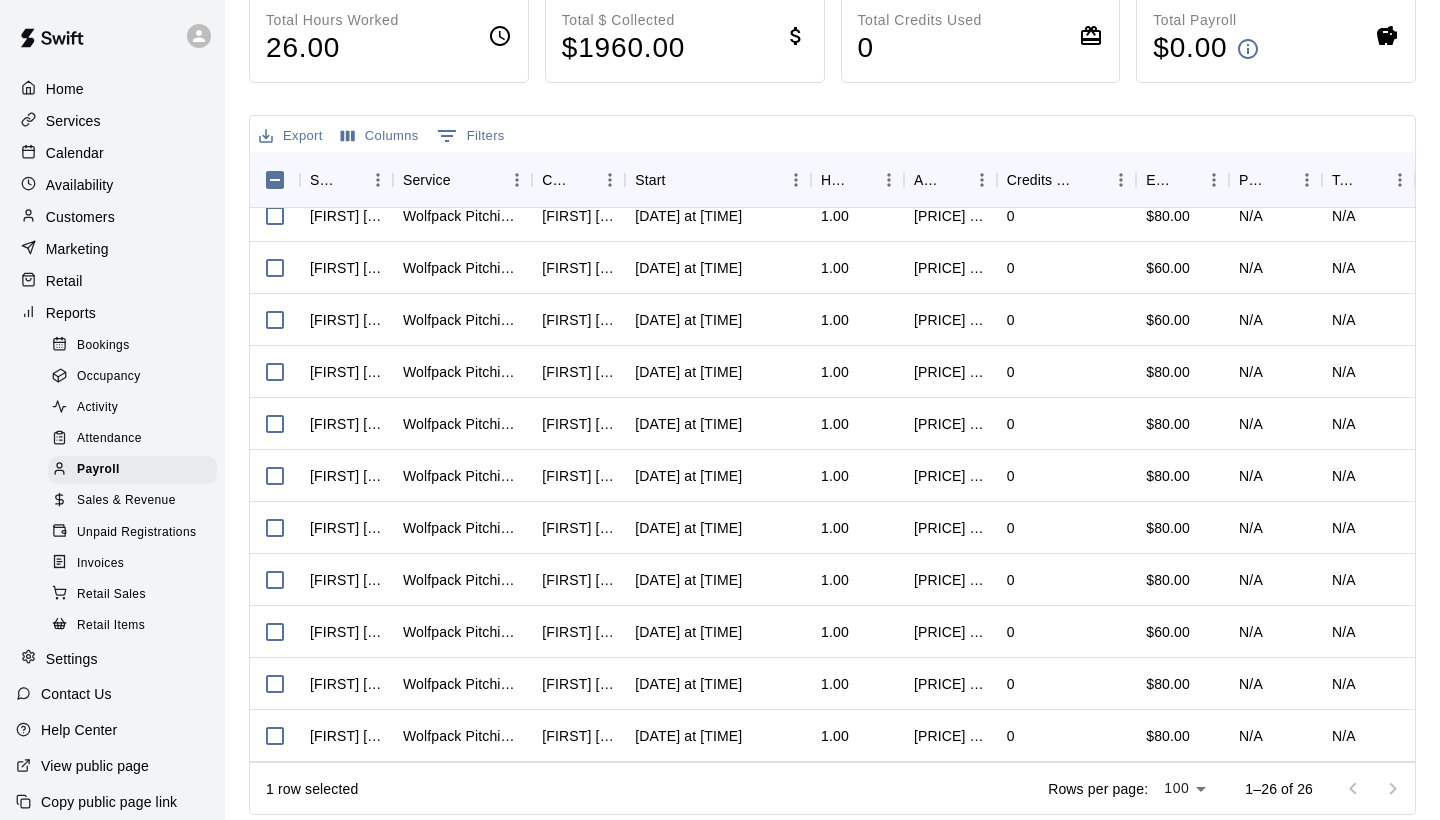 scroll, scrollTop: 798, scrollLeft: 0, axis: vertical 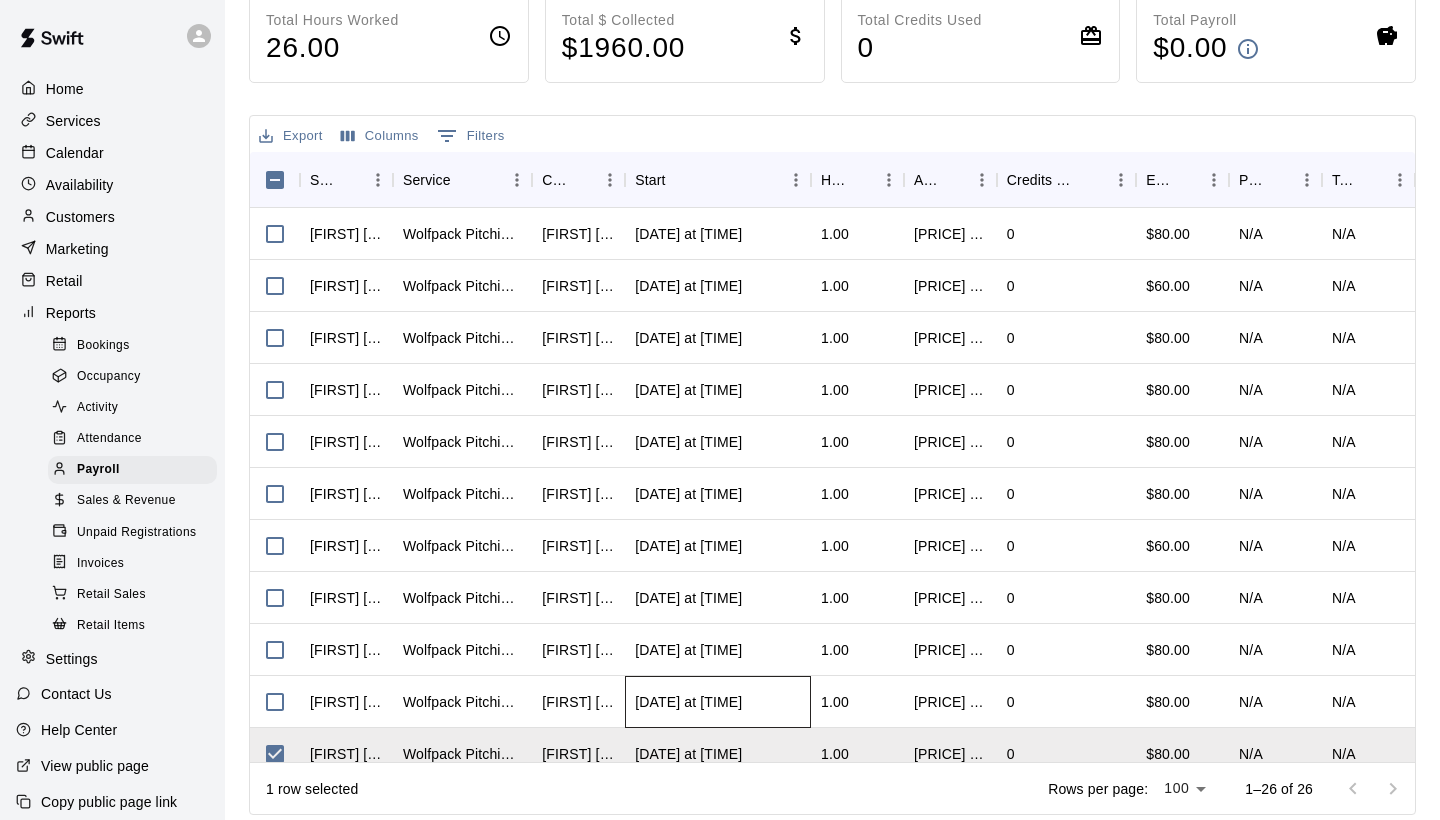 click on "[DATE] at [TIME]" at bounding box center [718, 702] 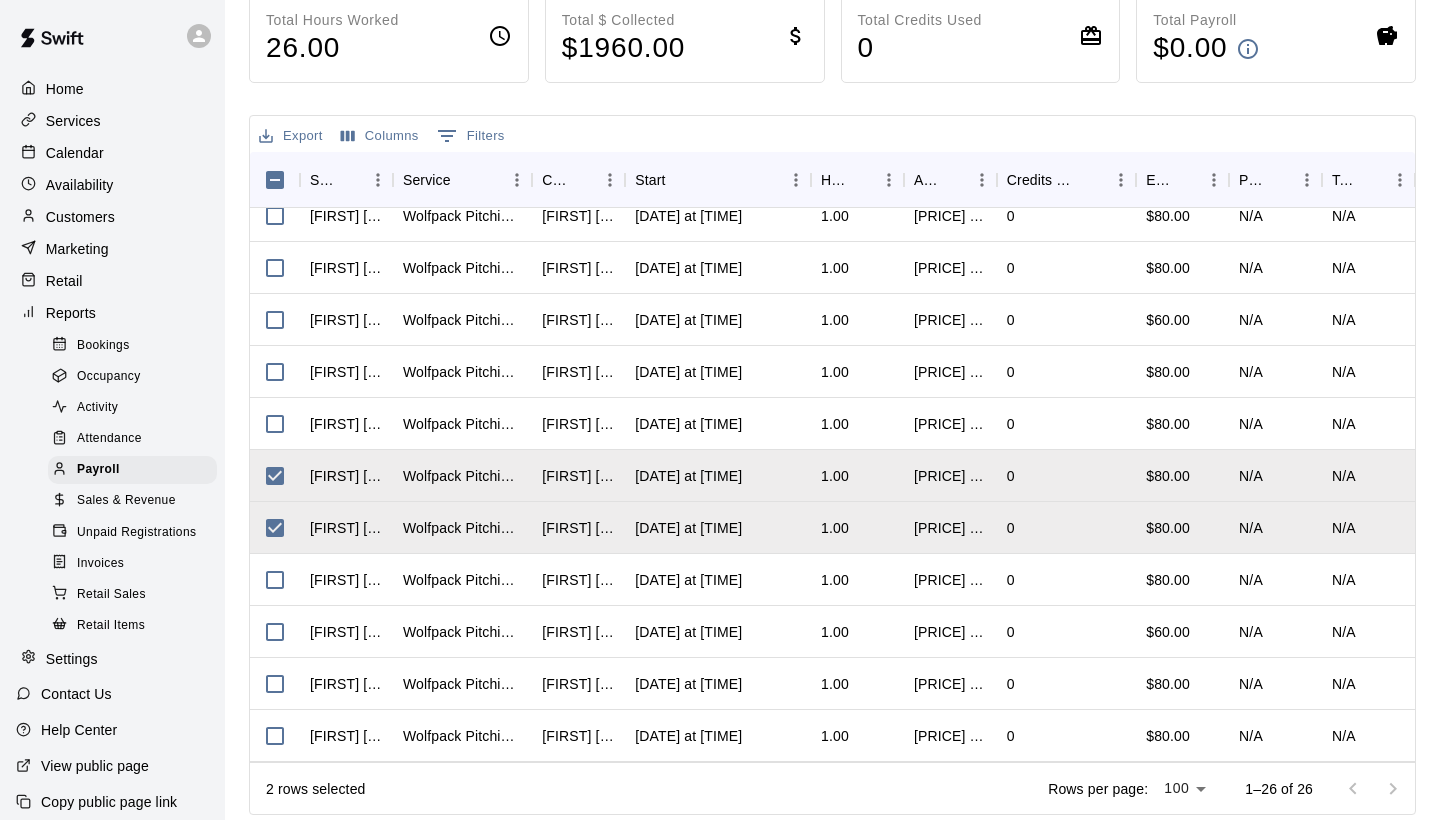 scroll, scrollTop: 278, scrollLeft: 0, axis: vertical 